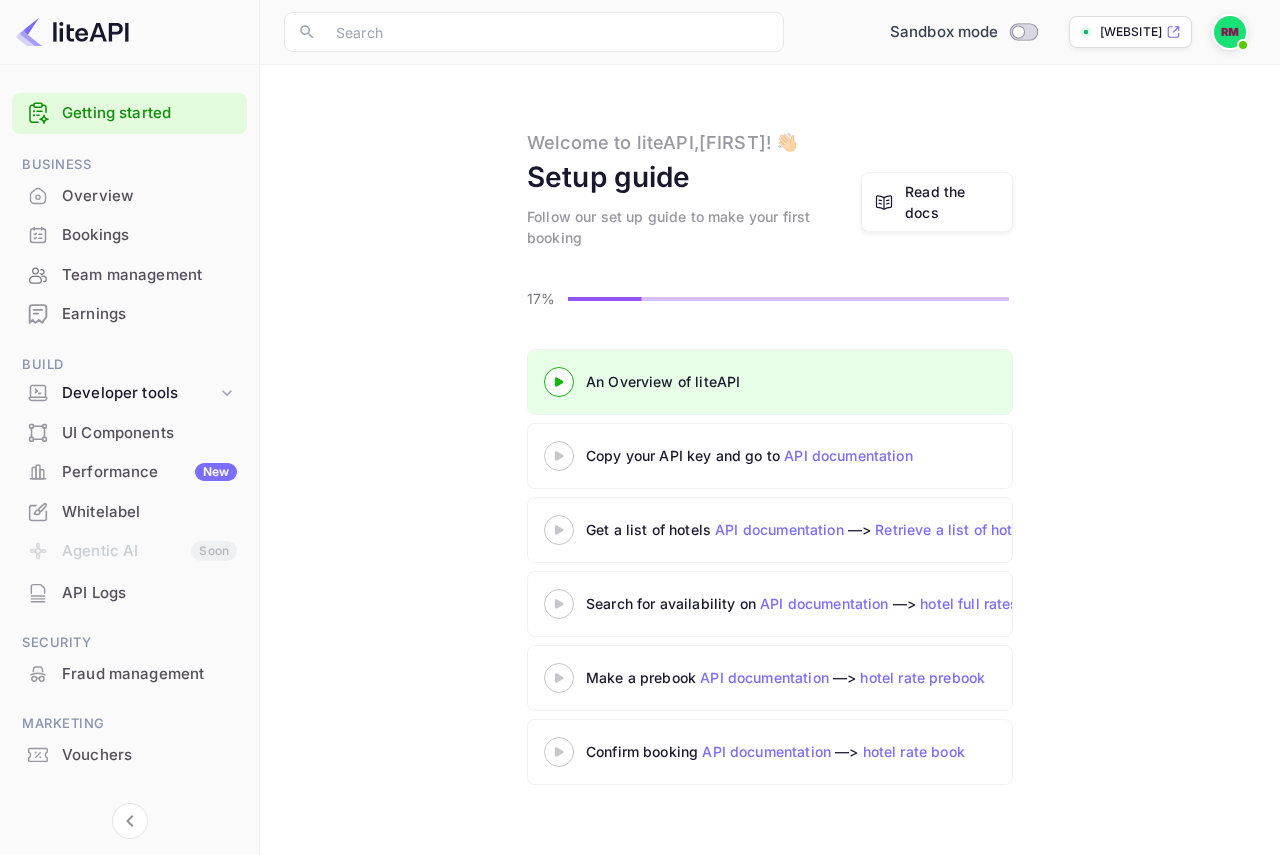 scroll, scrollTop: 0, scrollLeft: 0, axis: both 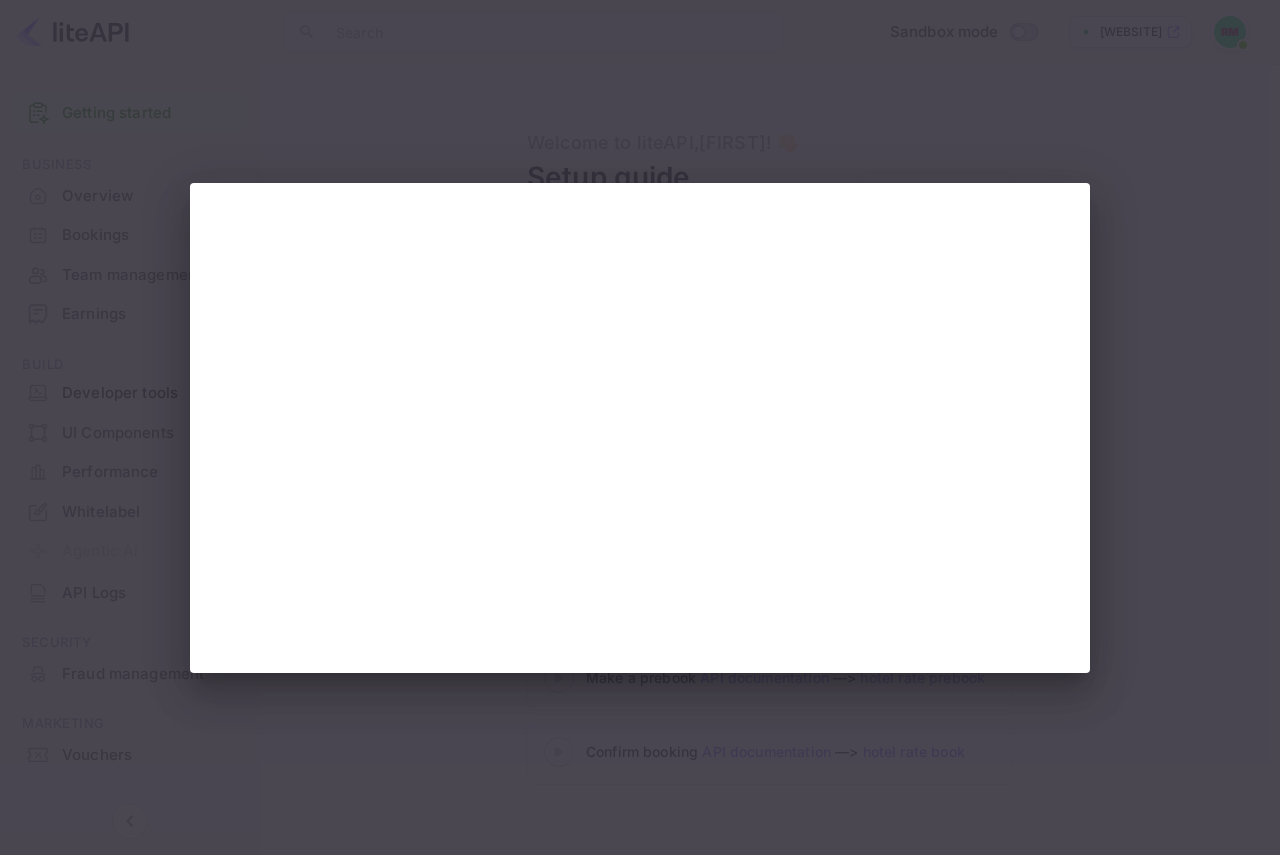 click at bounding box center (640, 427) 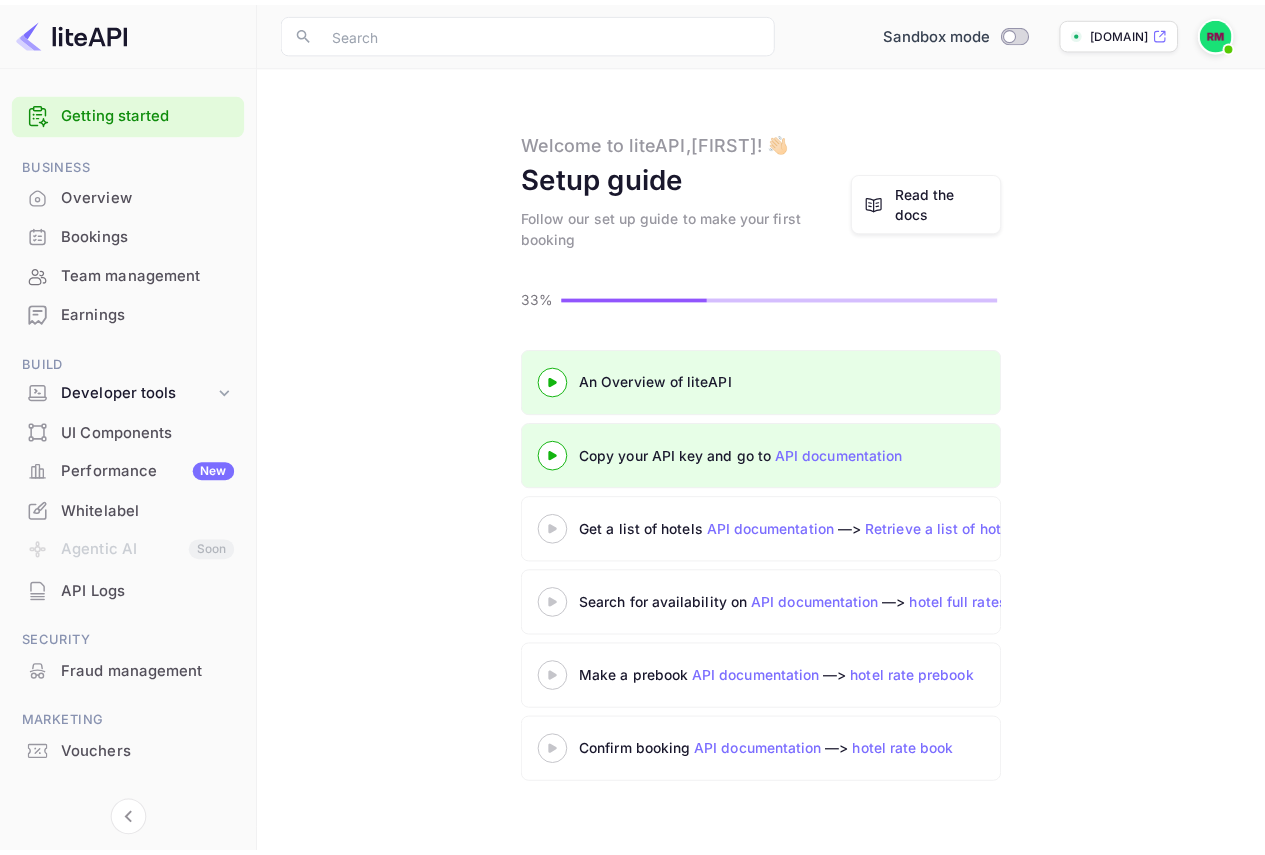 scroll, scrollTop: 0, scrollLeft: 0, axis: both 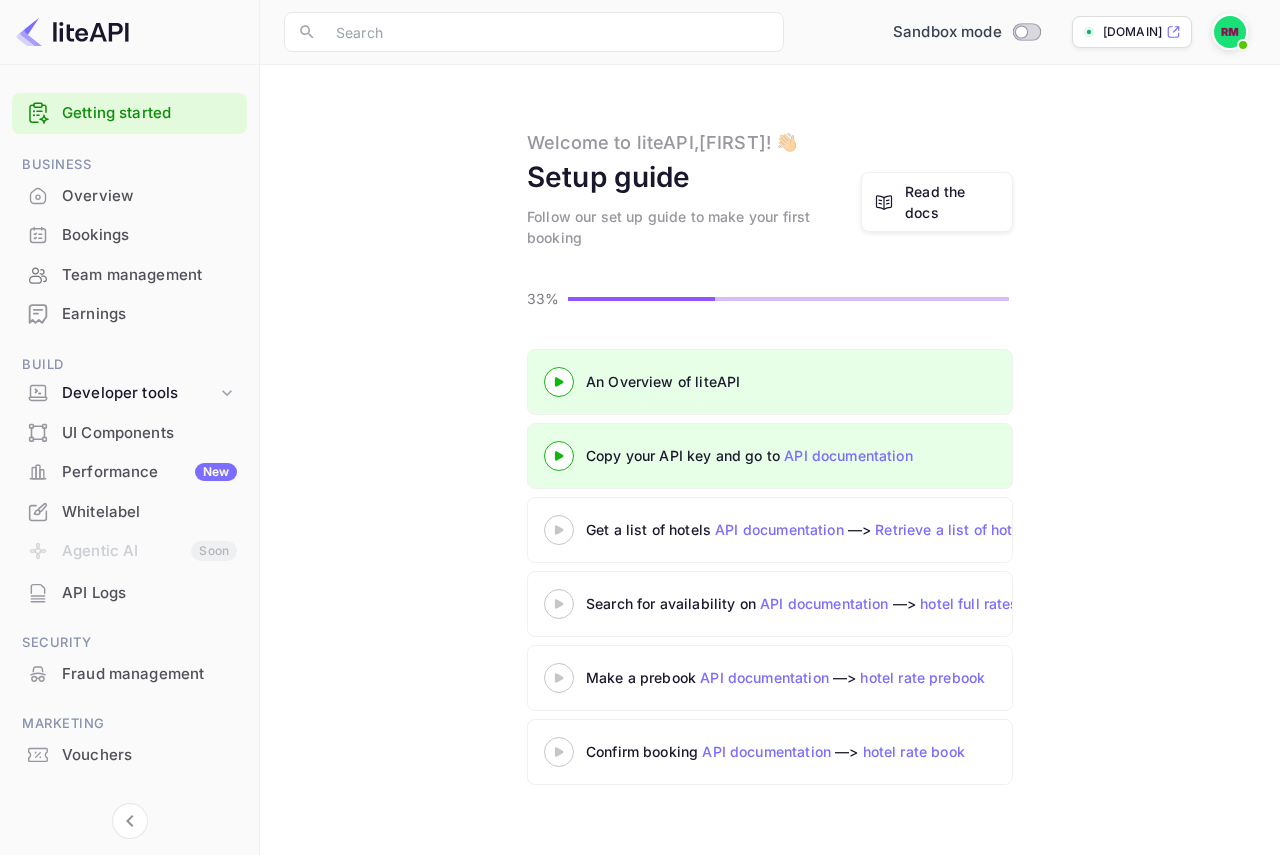 click on "Whitelabel" at bounding box center (149, 512) 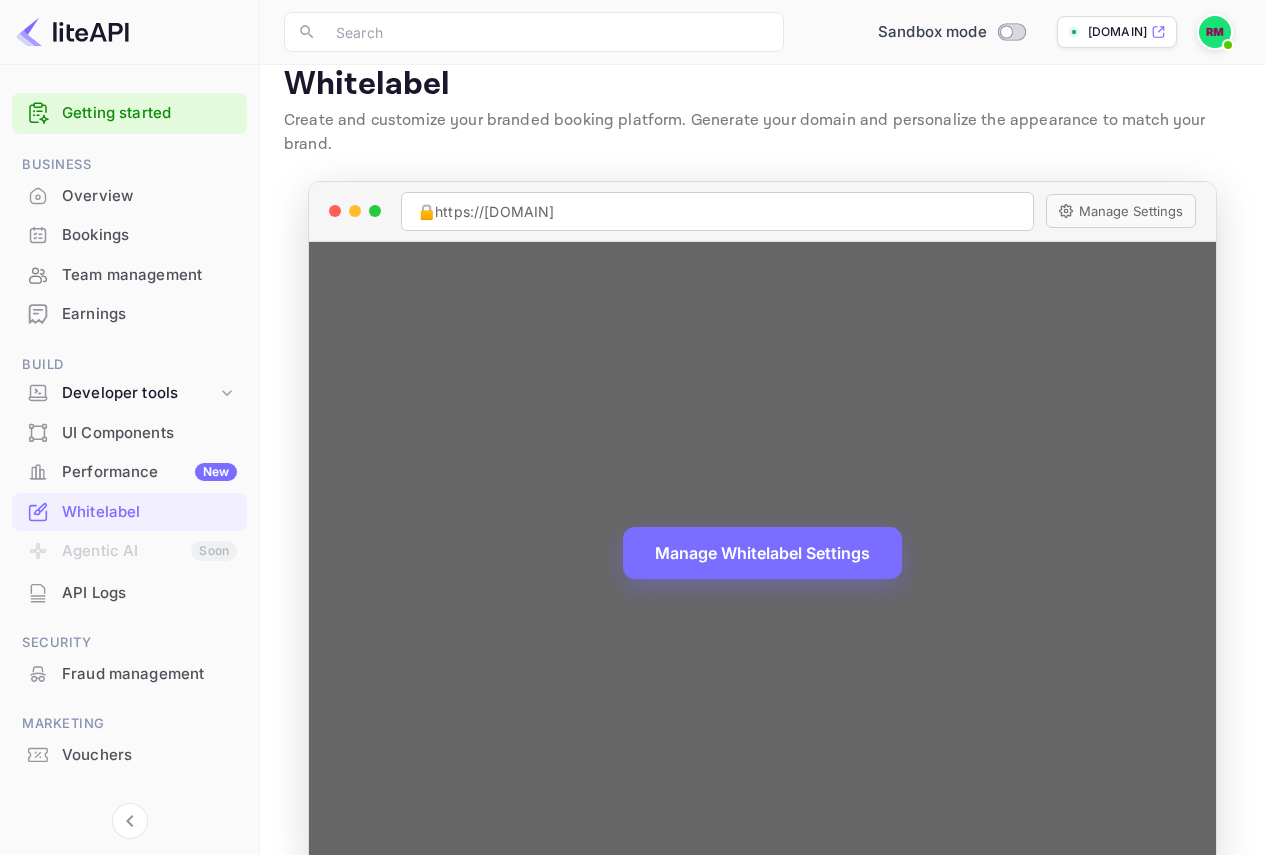 scroll, scrollTop: 47, scrollLeft: 0, axis: vertical 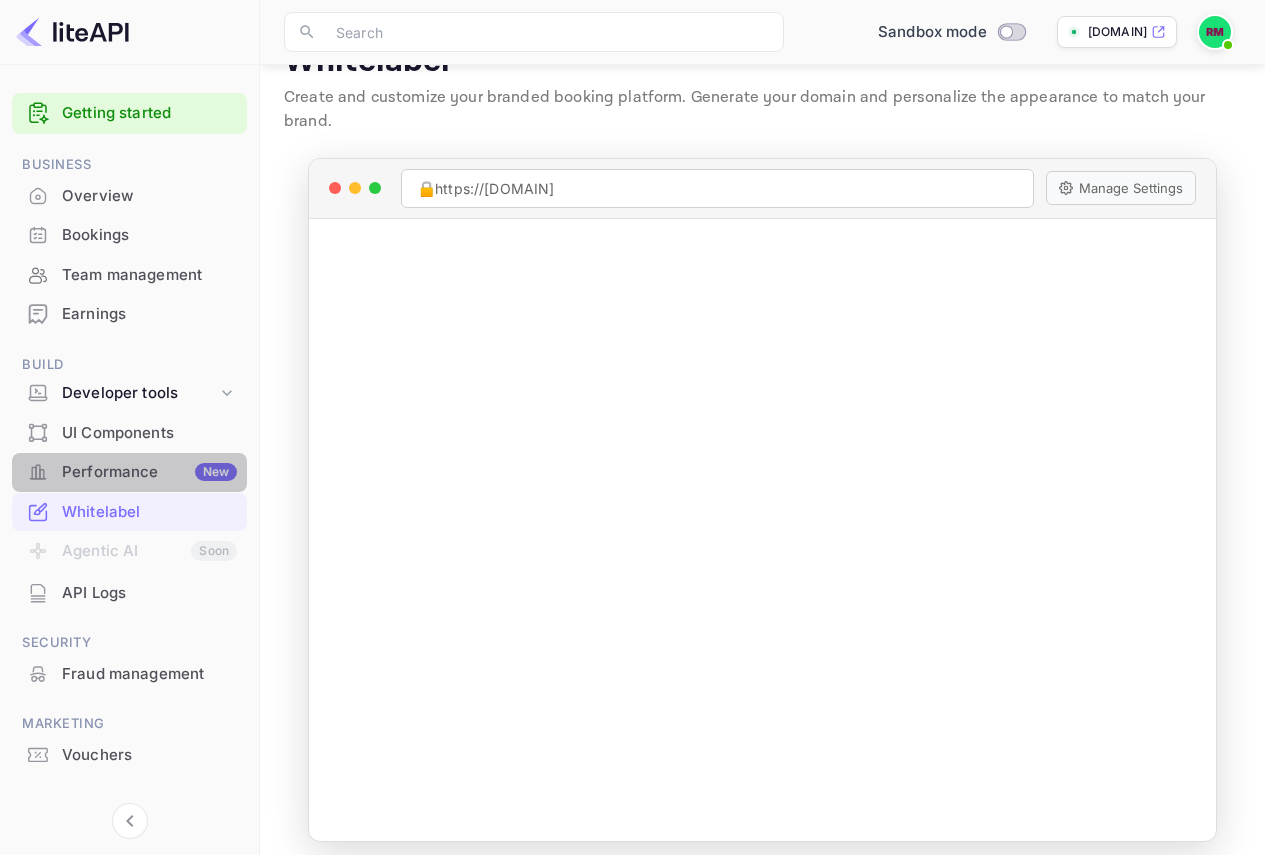 click on "Performance New" at bounding box center [149, 472] 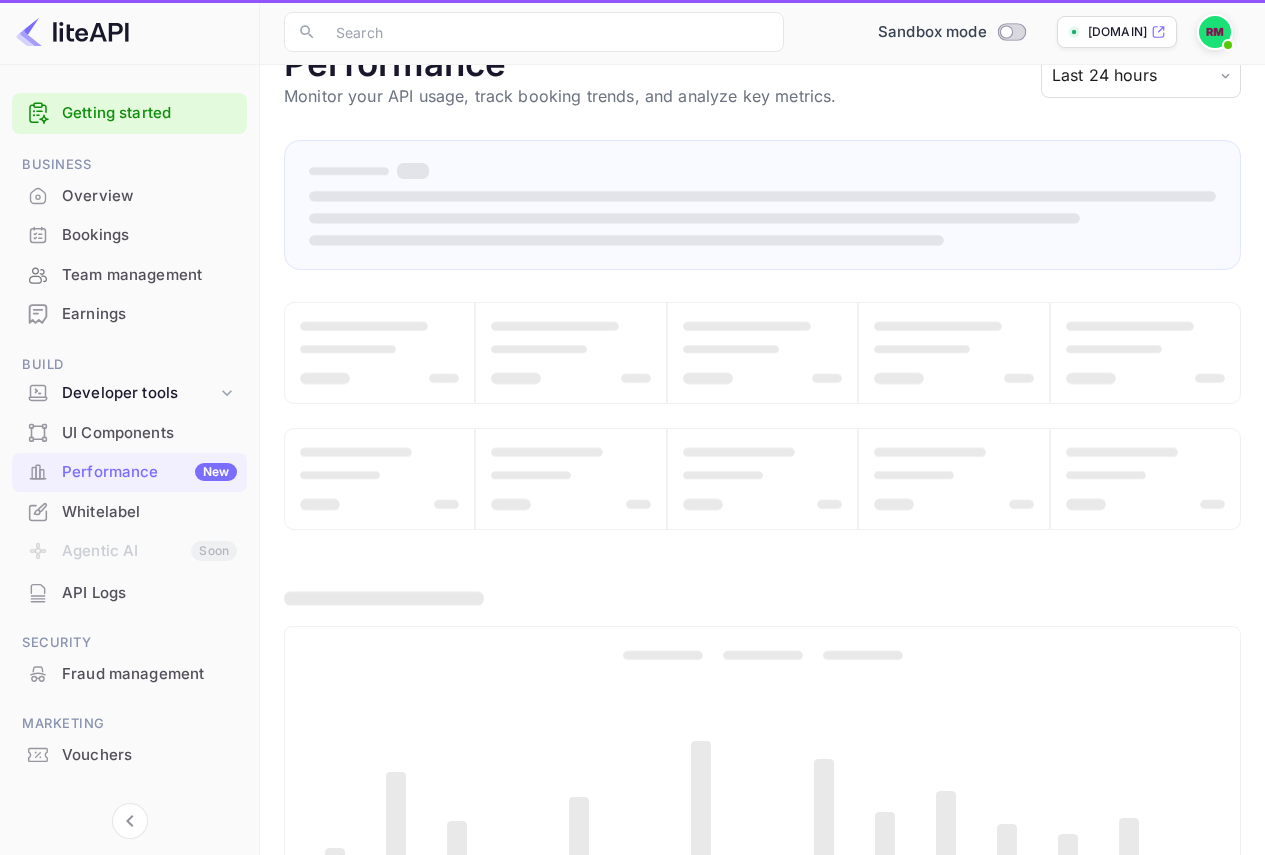 scroll, scrollTop: 0, scrollLeft: 0, axis: both 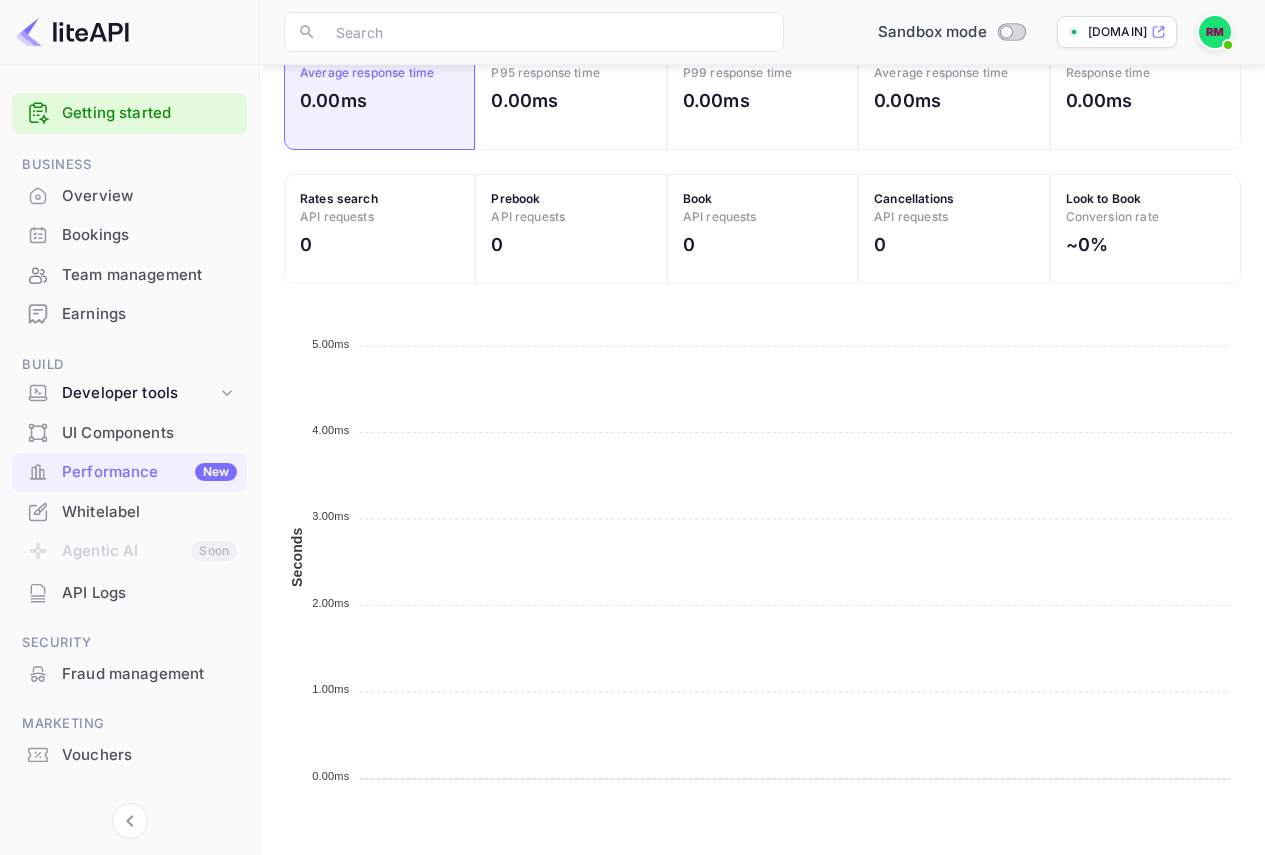 click on "UI Components" at bounding box center (149, 433) 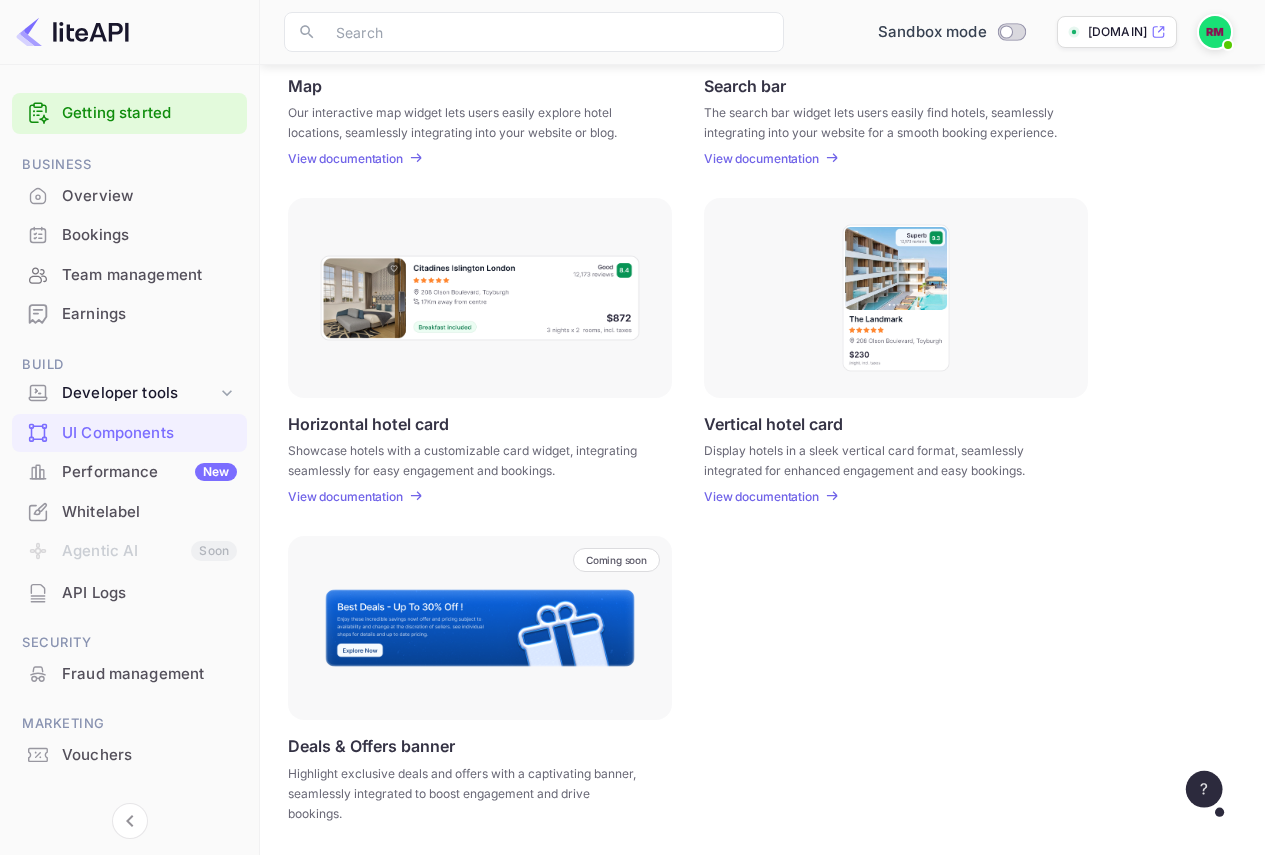 scroll, scrollTop: 506, scrollLeft: 0, axis: vertical 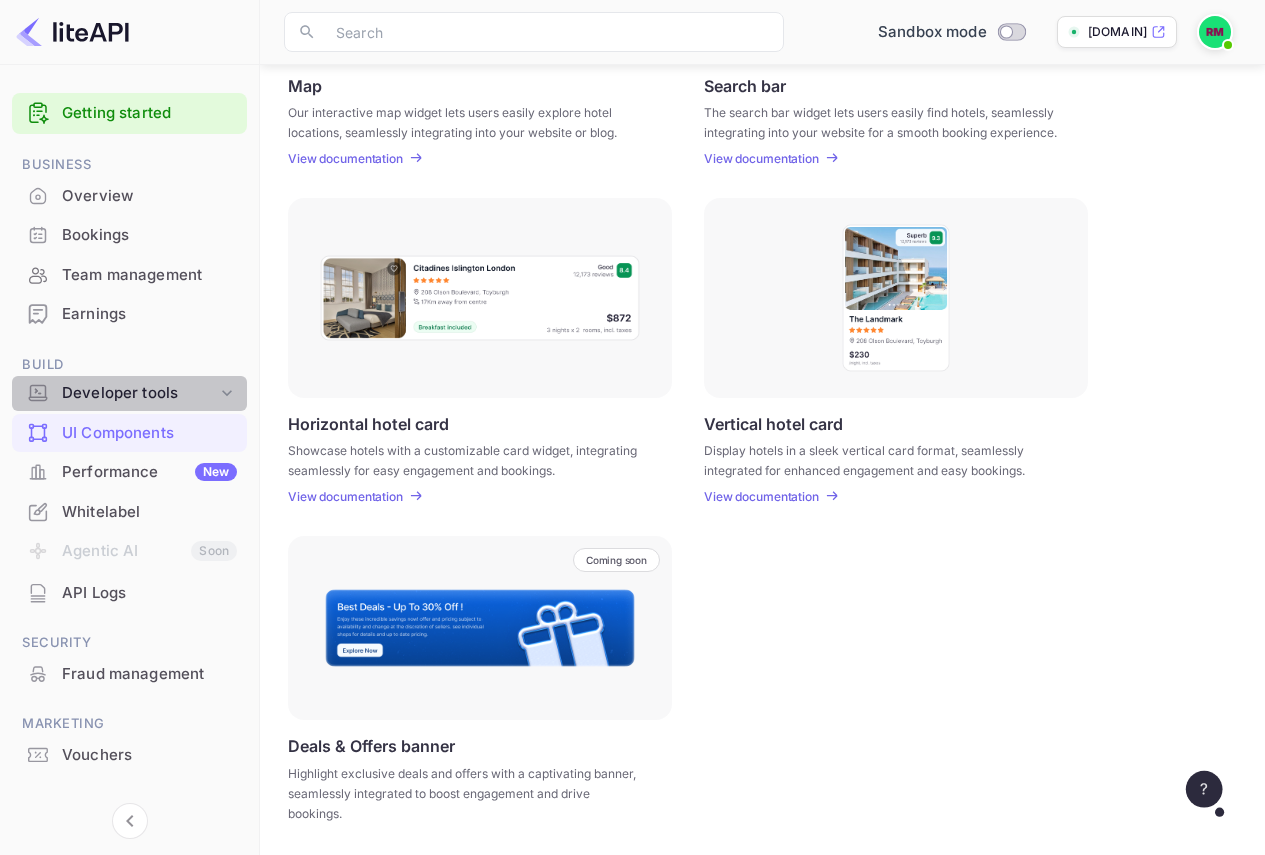 click on "Developer tools" at bounding box center [139, 393] 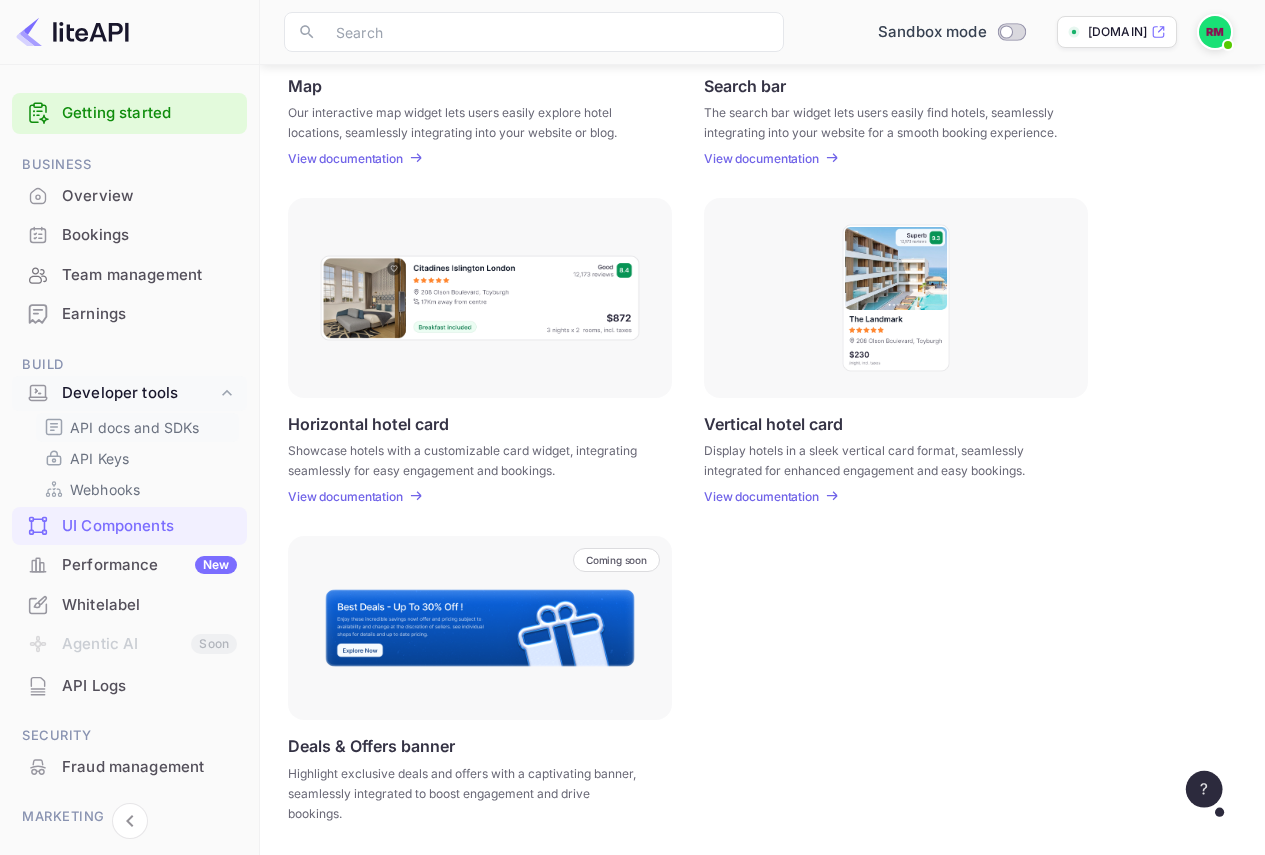 click on "API docs and SDKs" at bounding box center [135, 427] 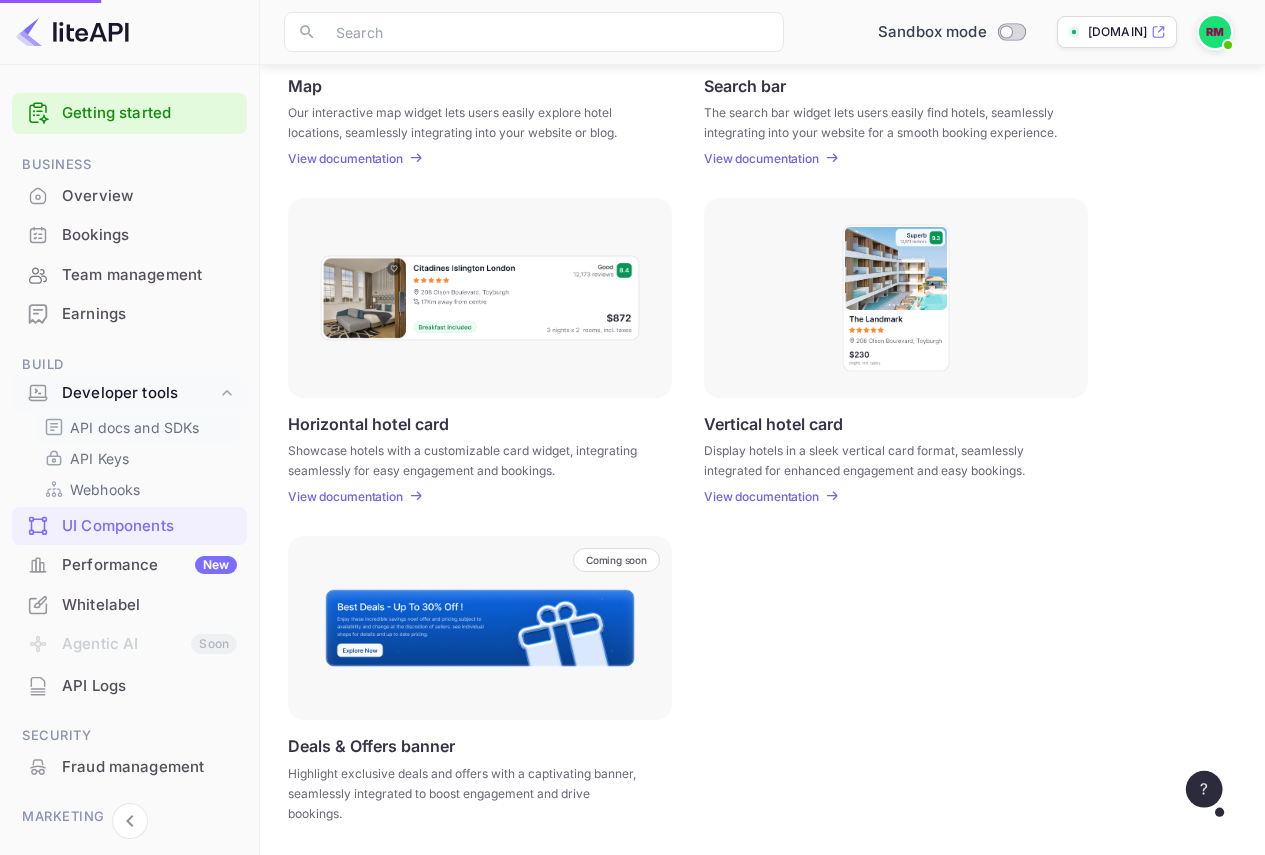 scroll, scrollTop: 0, scrollLeft: 0, axis: both 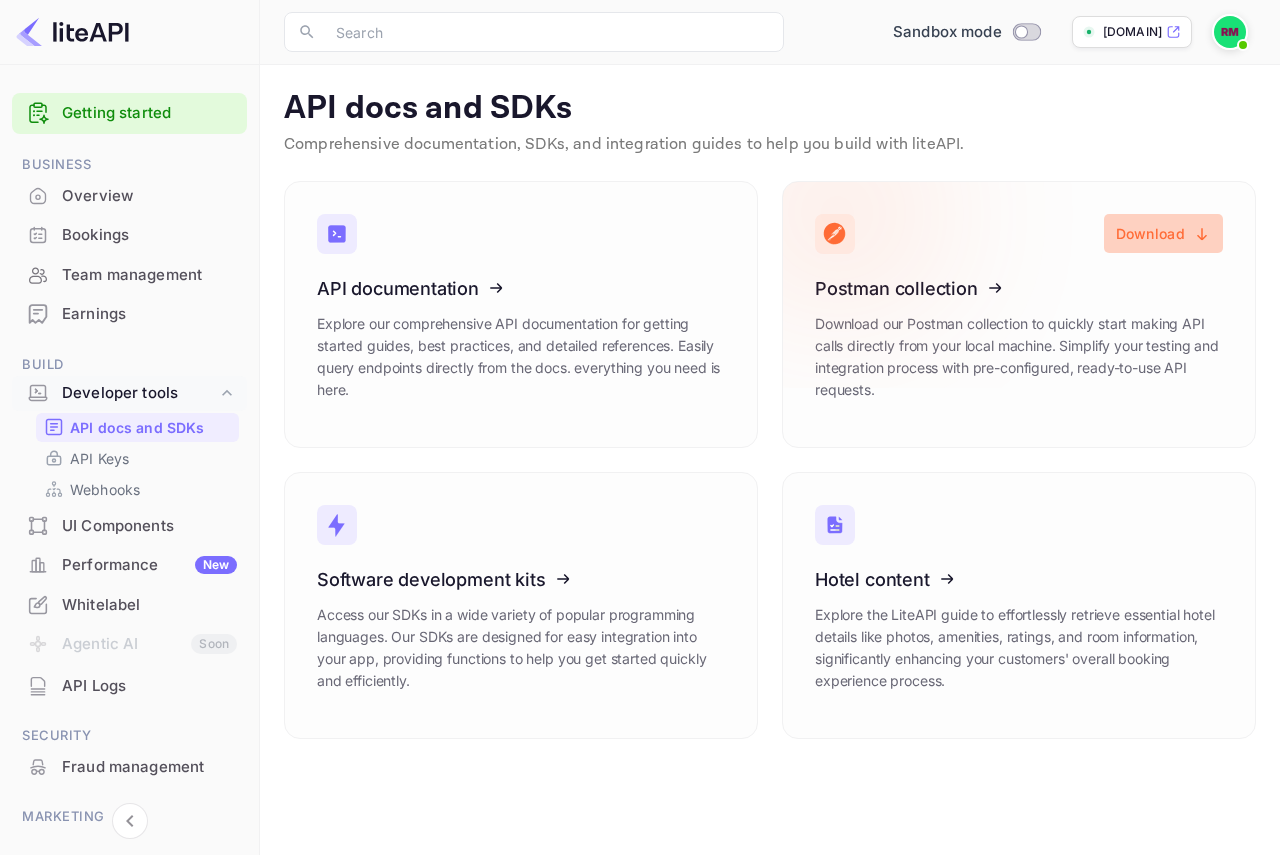 click on "Download" at bounding box center [1163, 233] 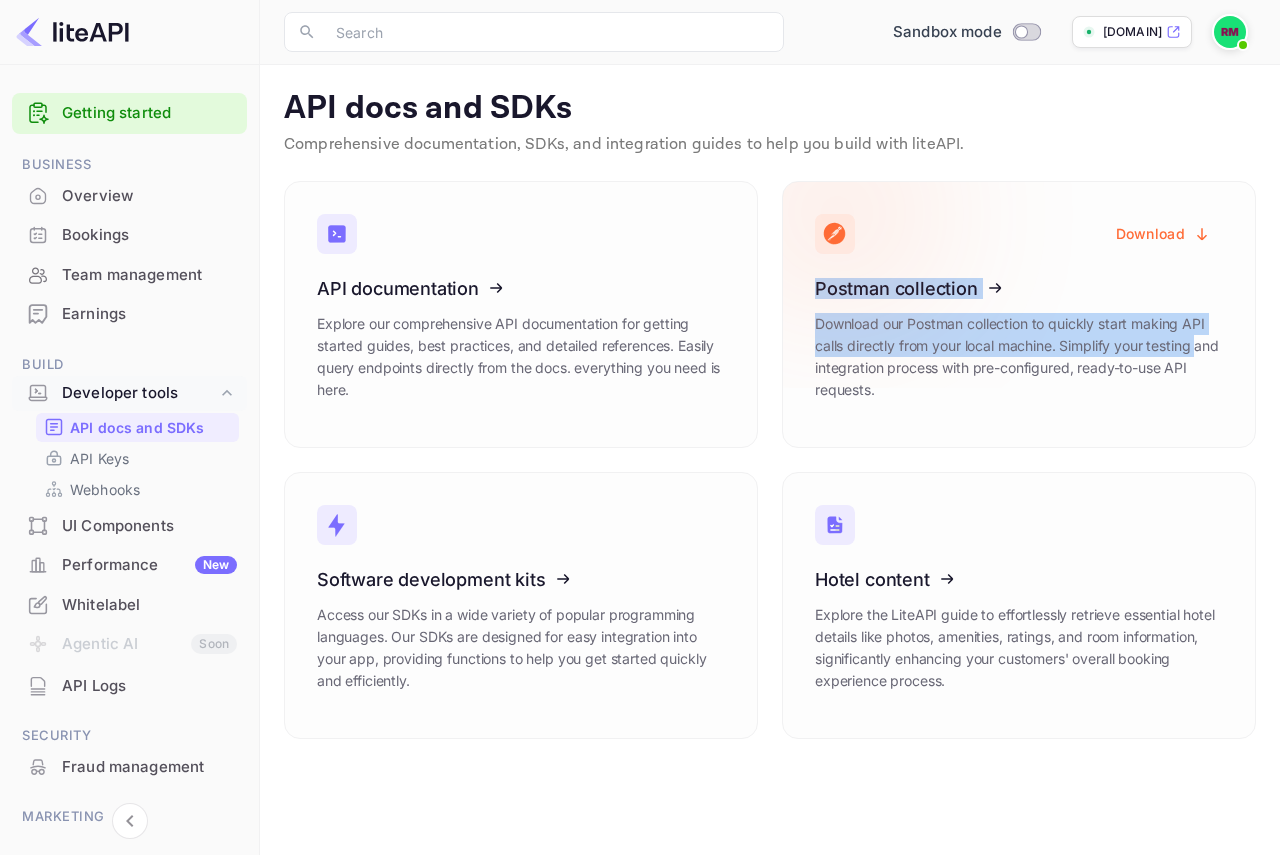 drag, startPoint x: 985, startPoint y: 299, endPoint x: 788, endPoint y: 398, distance: 220.47676 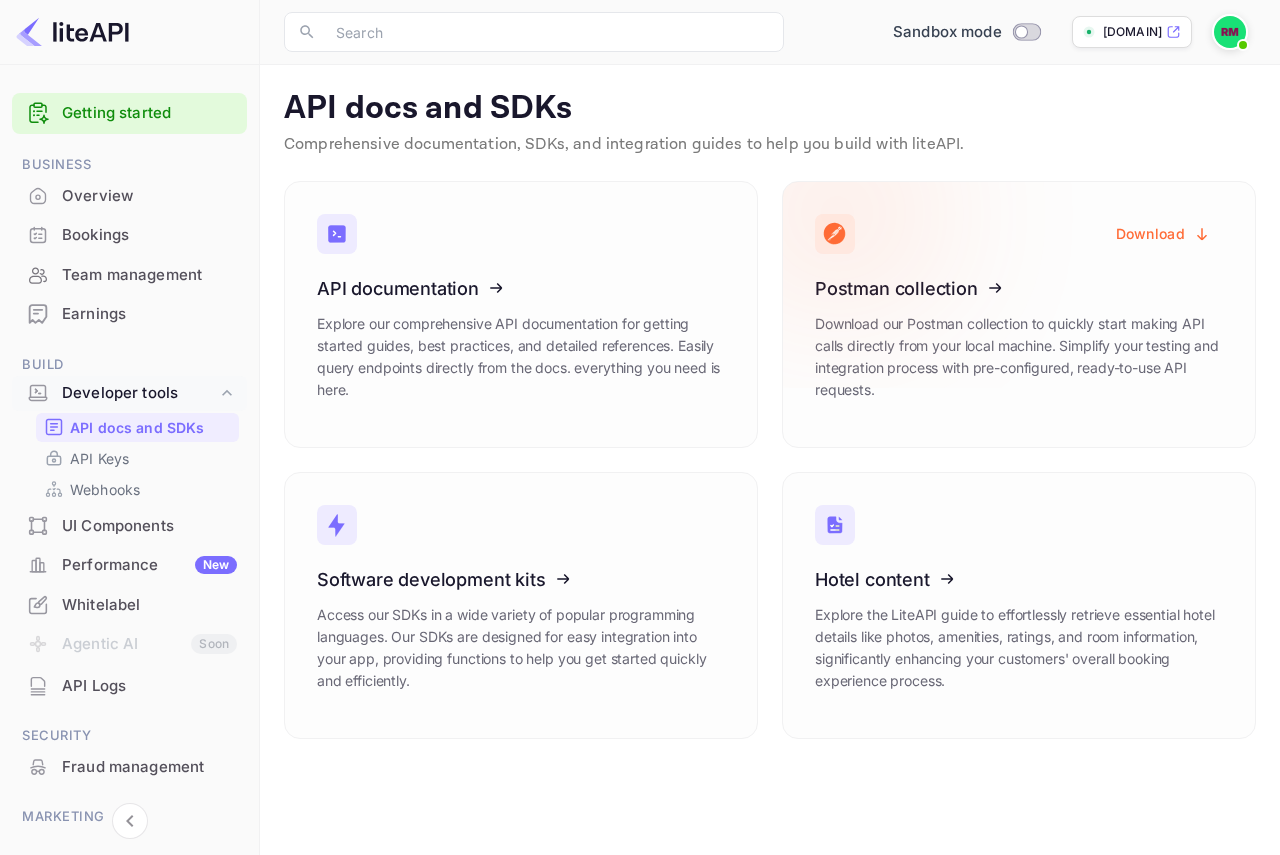 click 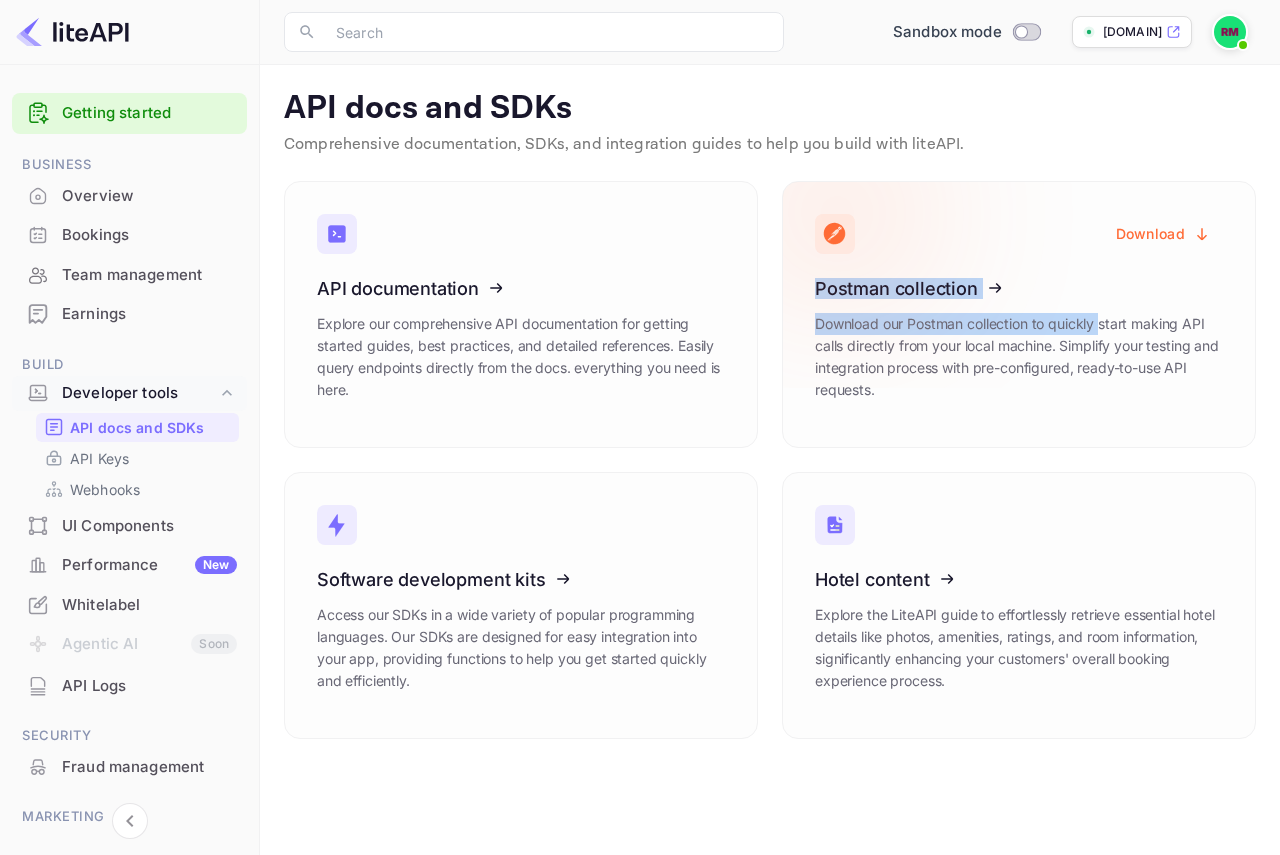 drag, startPoint x: 905, startPoint y: 335, endPoint x: 1109, endPoint y: 340, distance: 204.06126 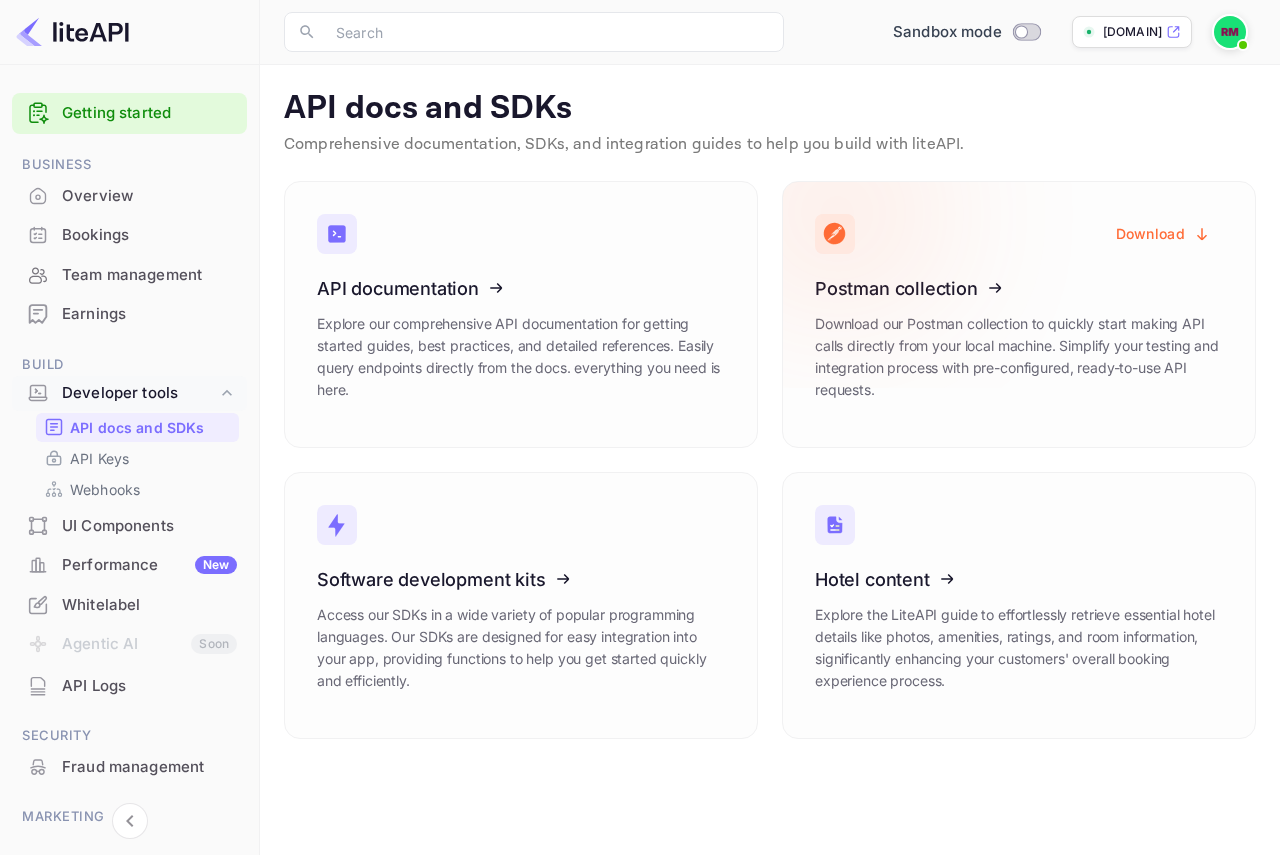 click 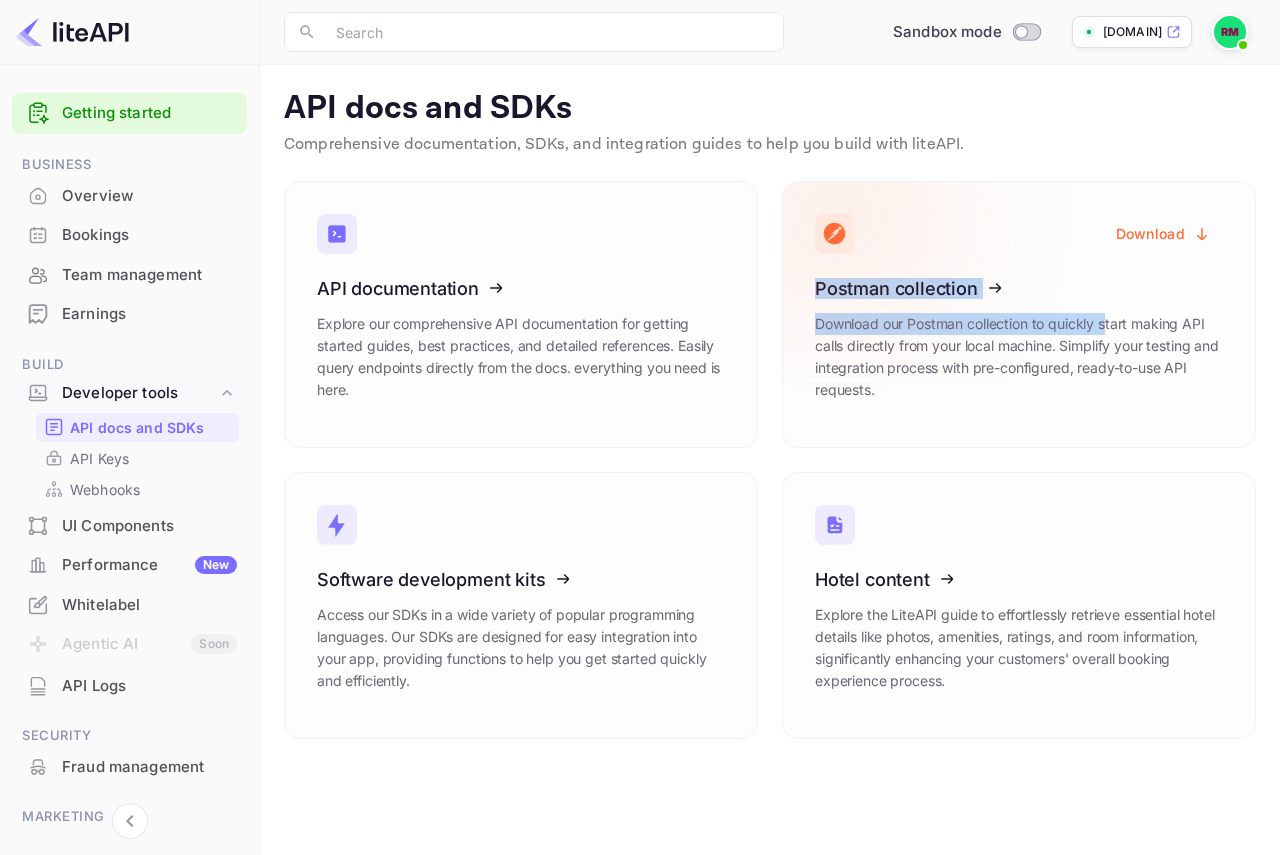 drag, startPoint x: 912, startPoint y: 337, endPoint x: 1112, endPoint y: 343, distance: 200.08998 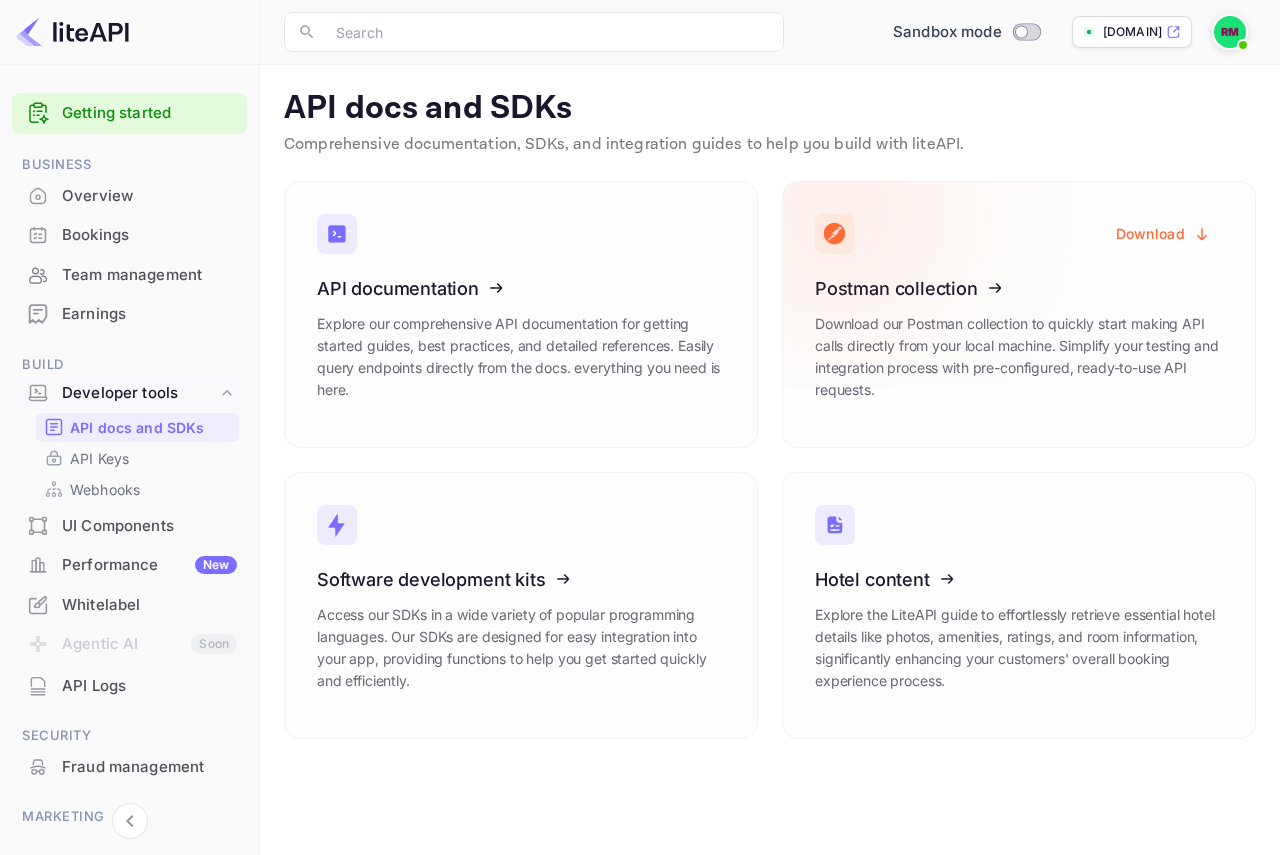 click 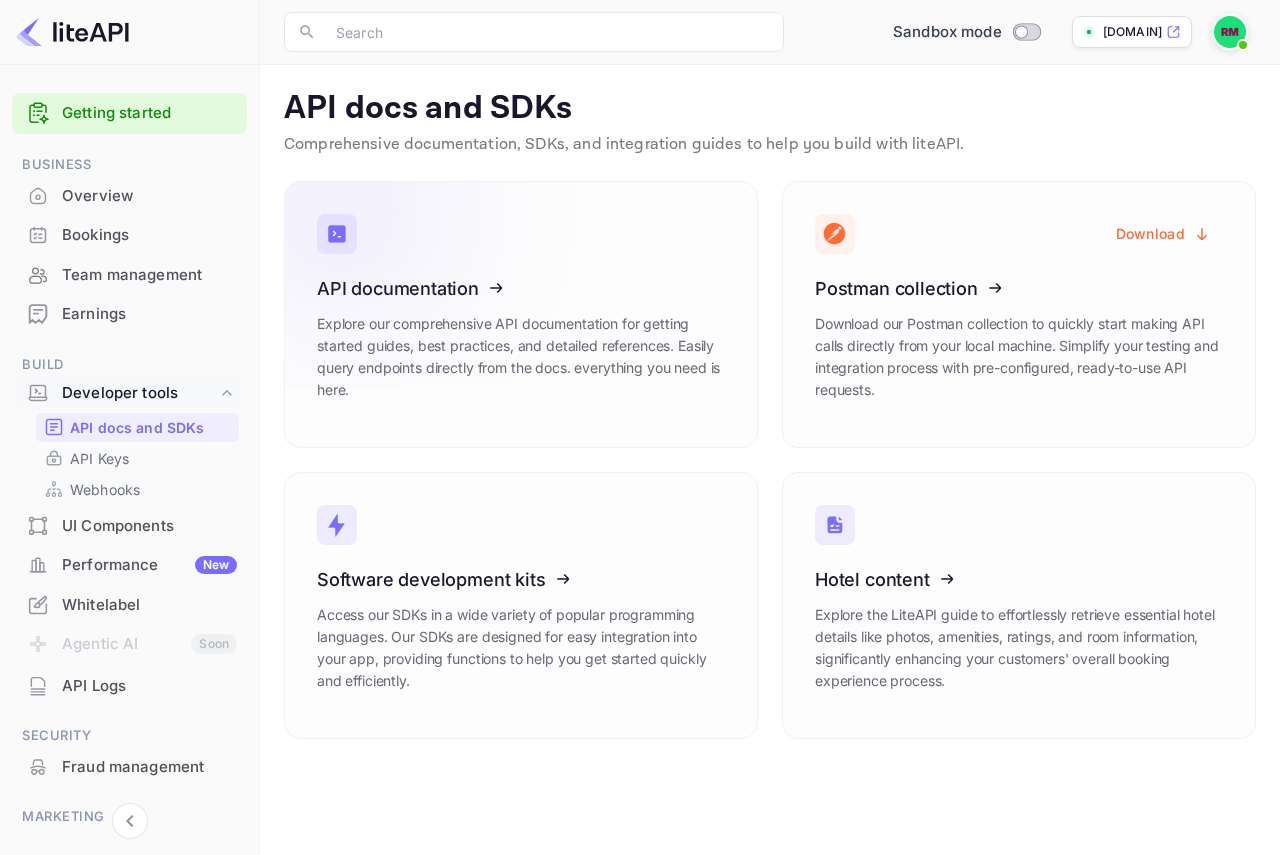 click 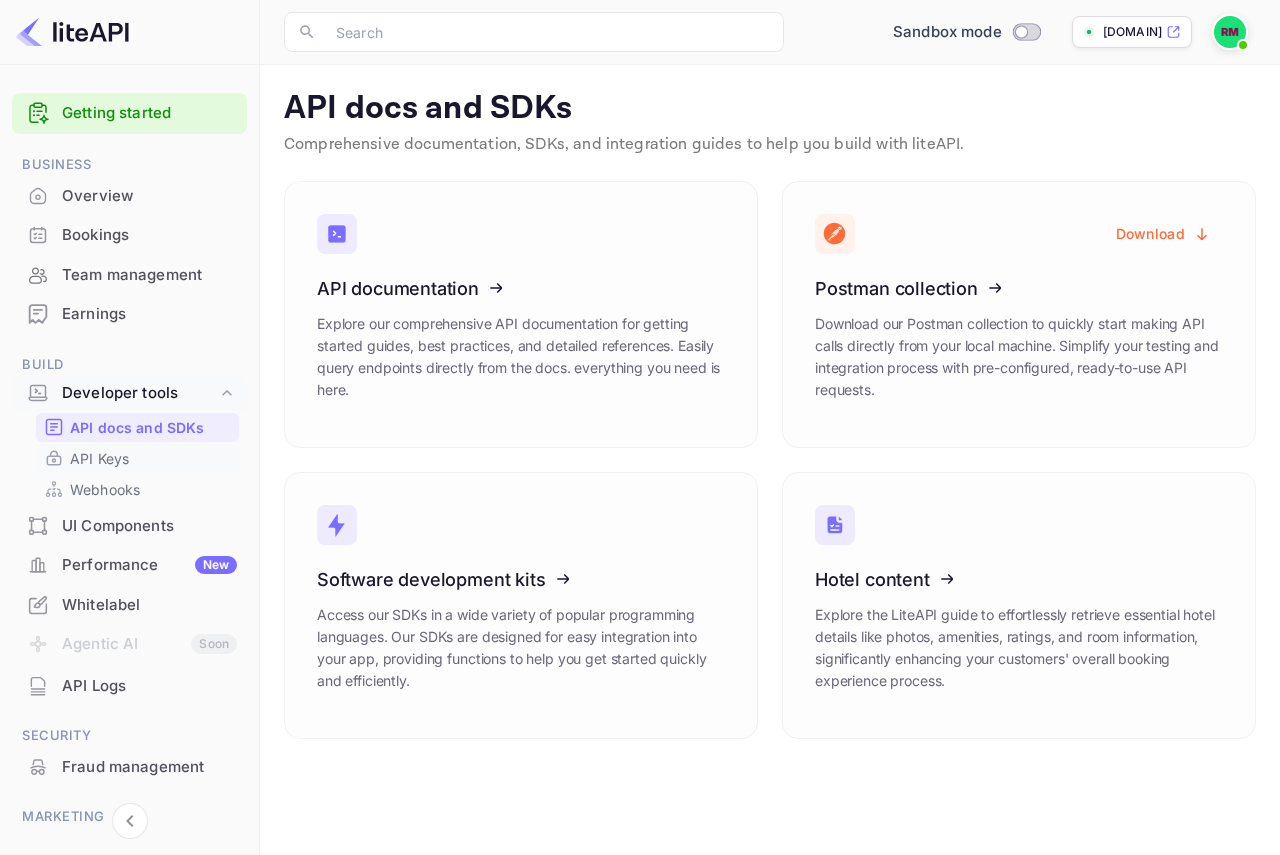 click on "API Keys" at bounding box center (99, 458) 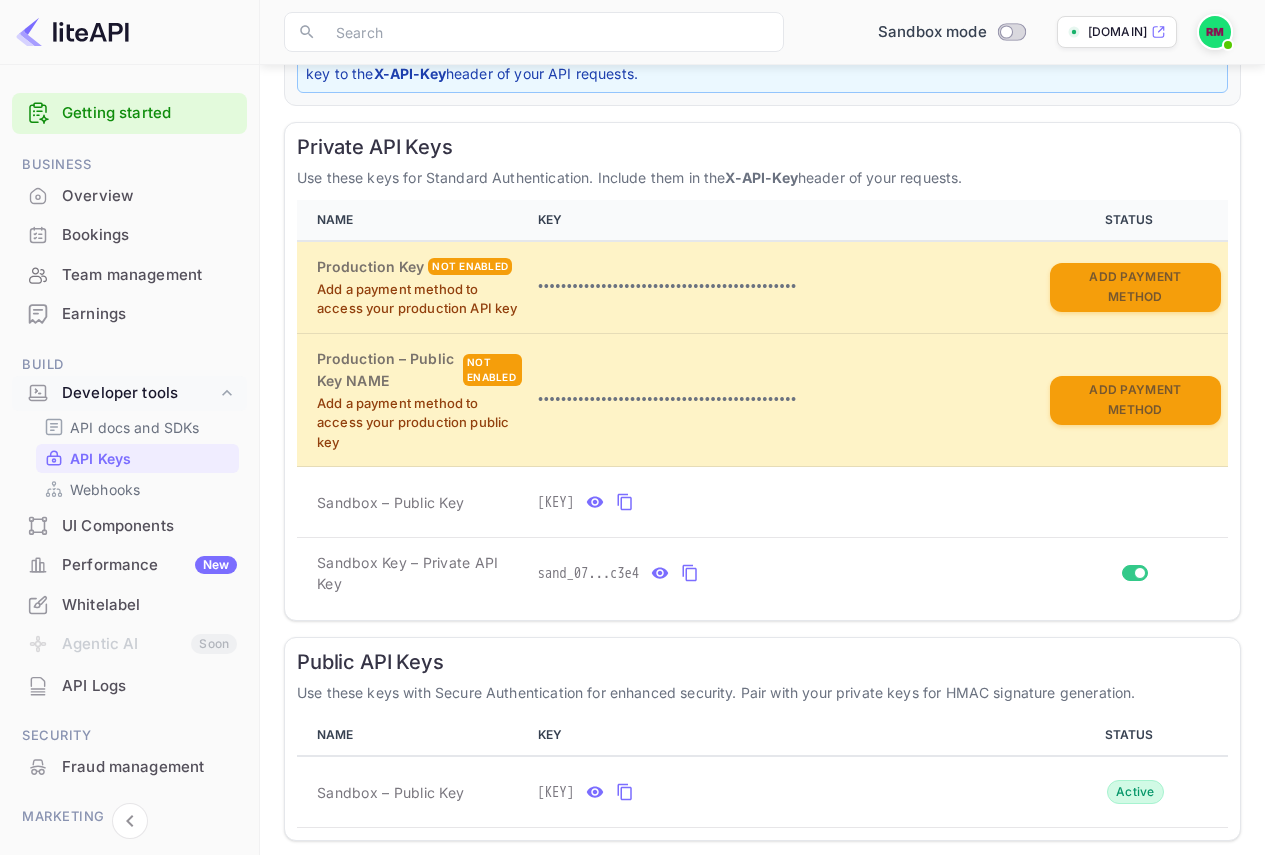 scroll, scrollTop: 400, scrollLeft: 0, axis: vertical 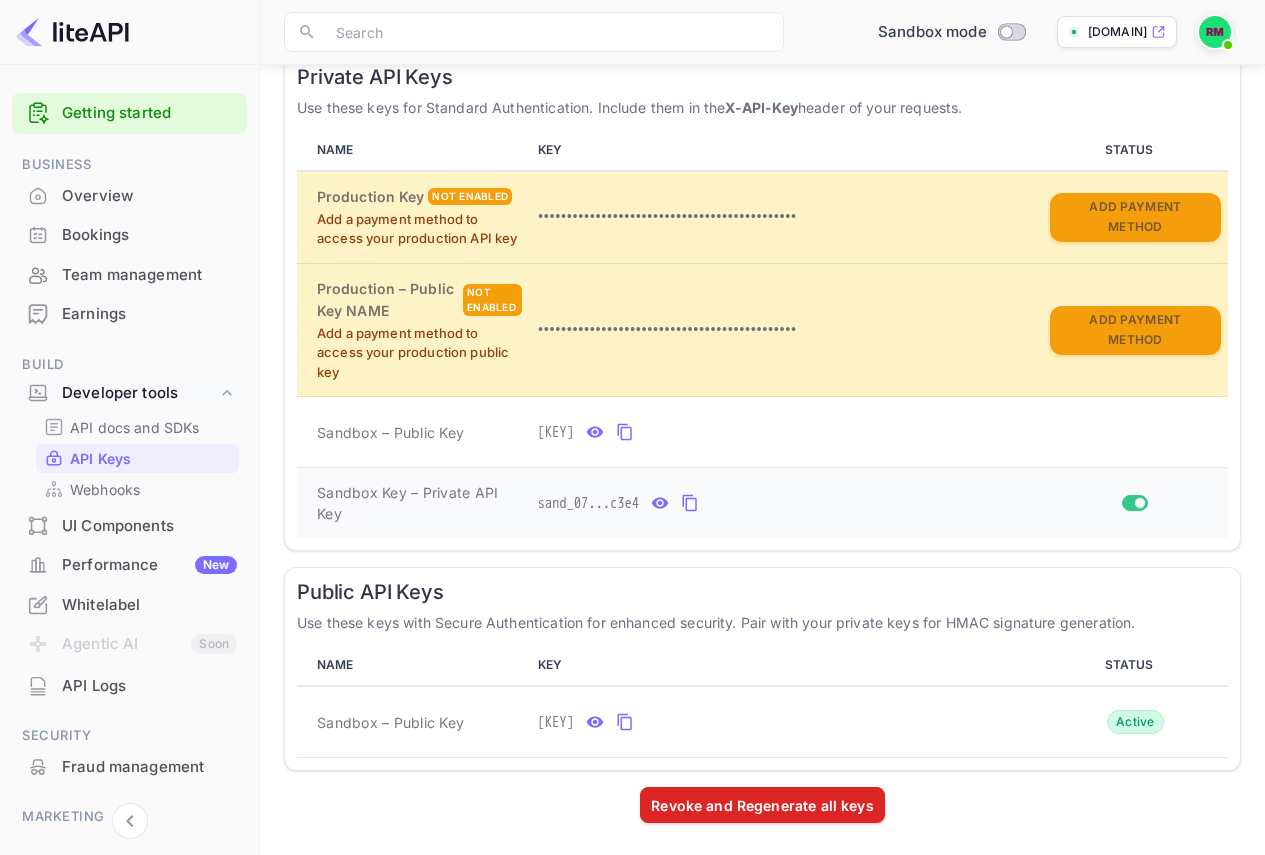 drag, startPoint x: 696, startPoint y: 512, endPoint x: 811, endPoint y: 531, distance: 116.559 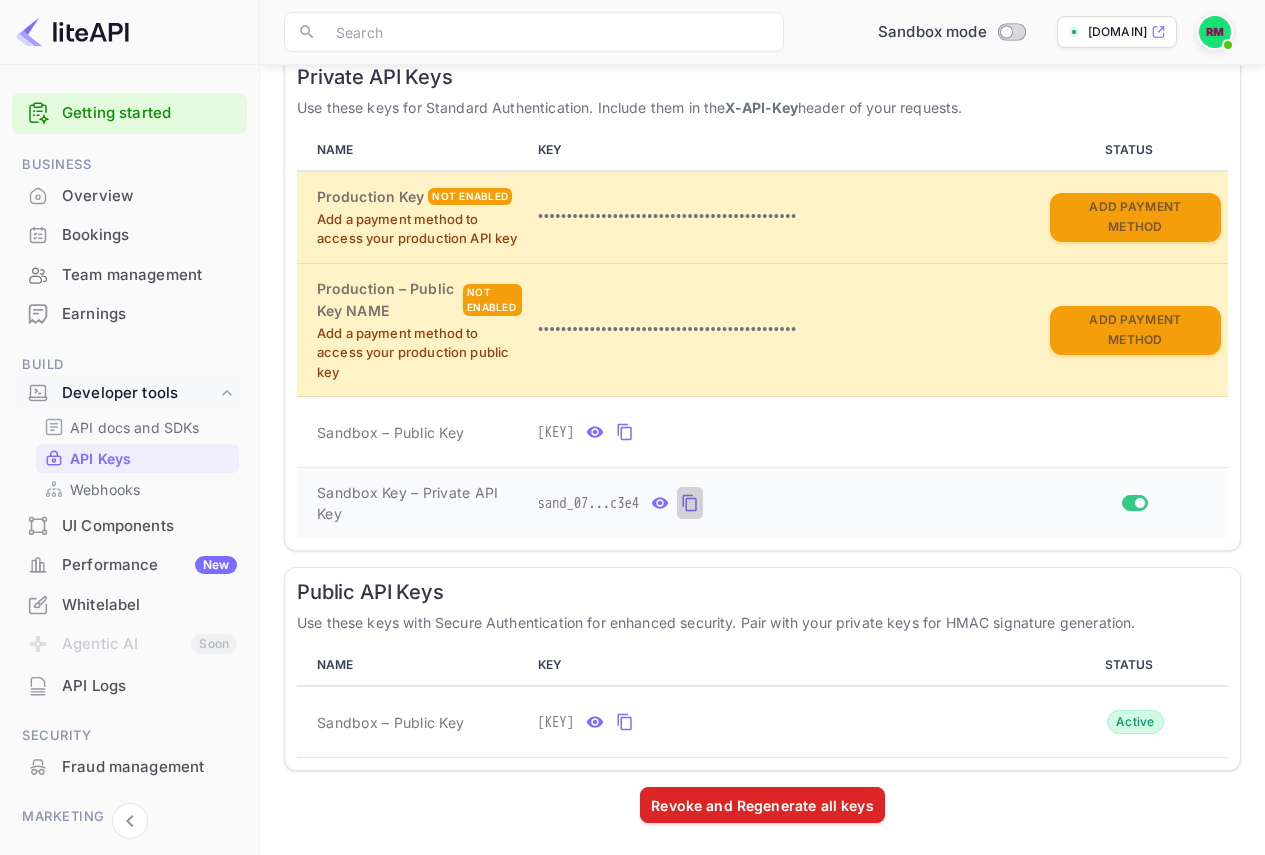 click 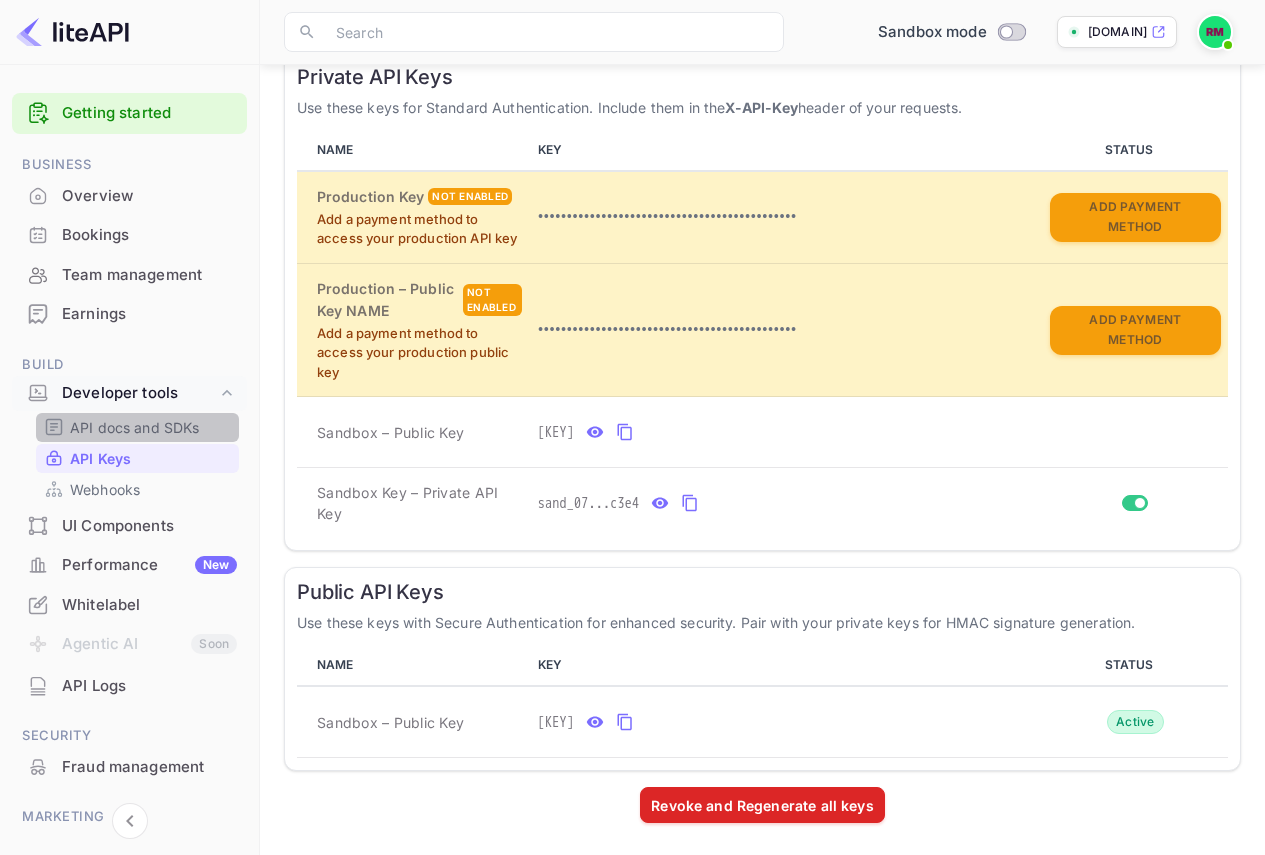 click on "API docs and SDKs" at bounding box center (135, 427) 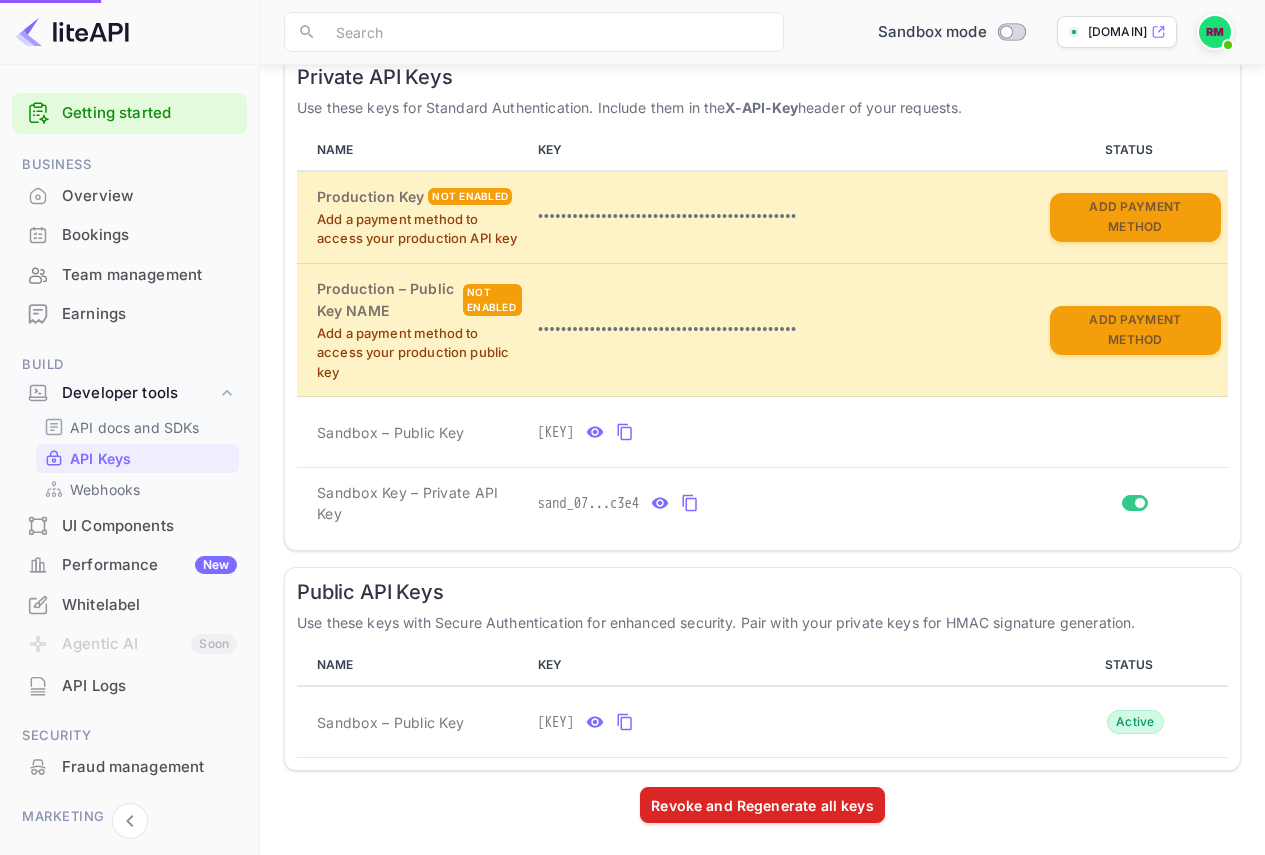 scroll, scrollTop: 0, scrollLeft: 0, axis: both 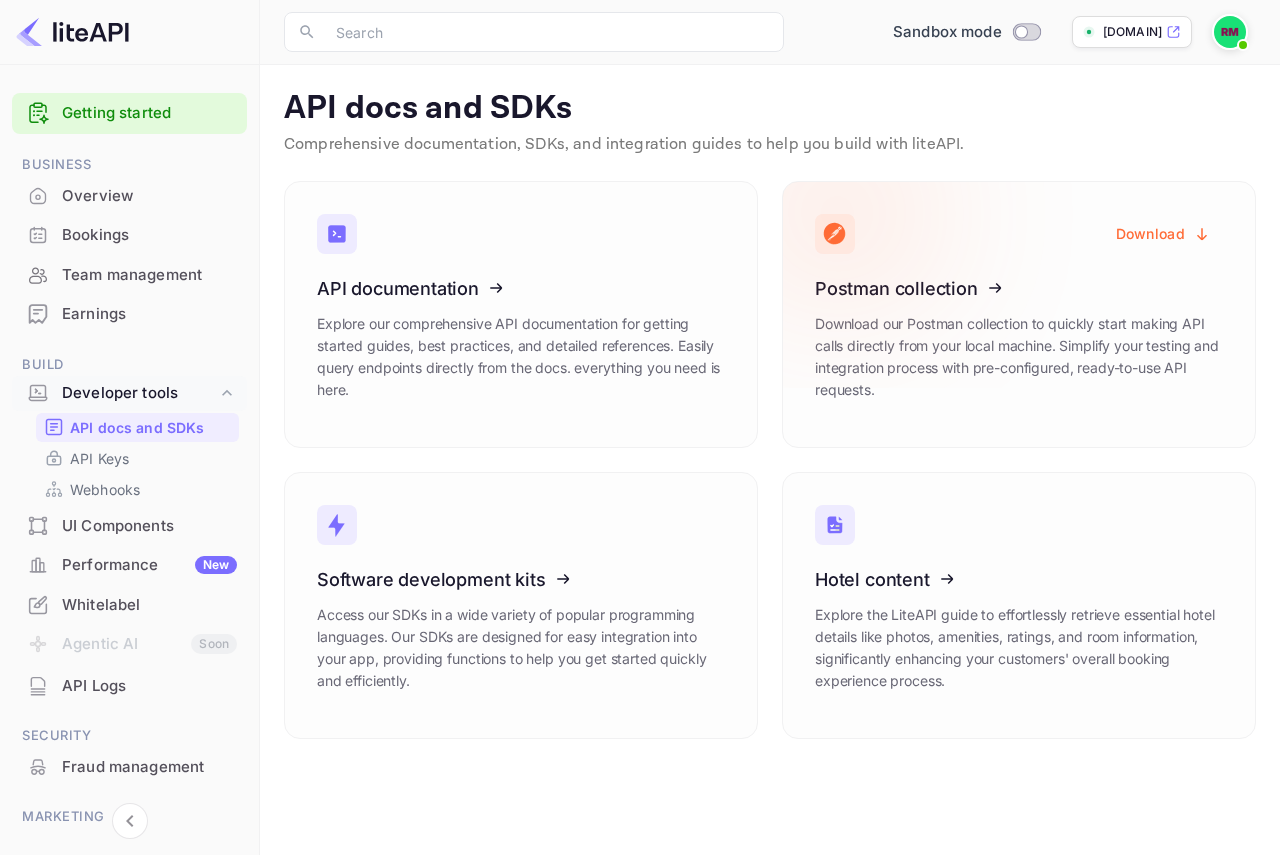 drag, startPoint x: 1169, startPoint y: 246, endPoint x: 1202, endPoint y: 317, distance: 78.29432 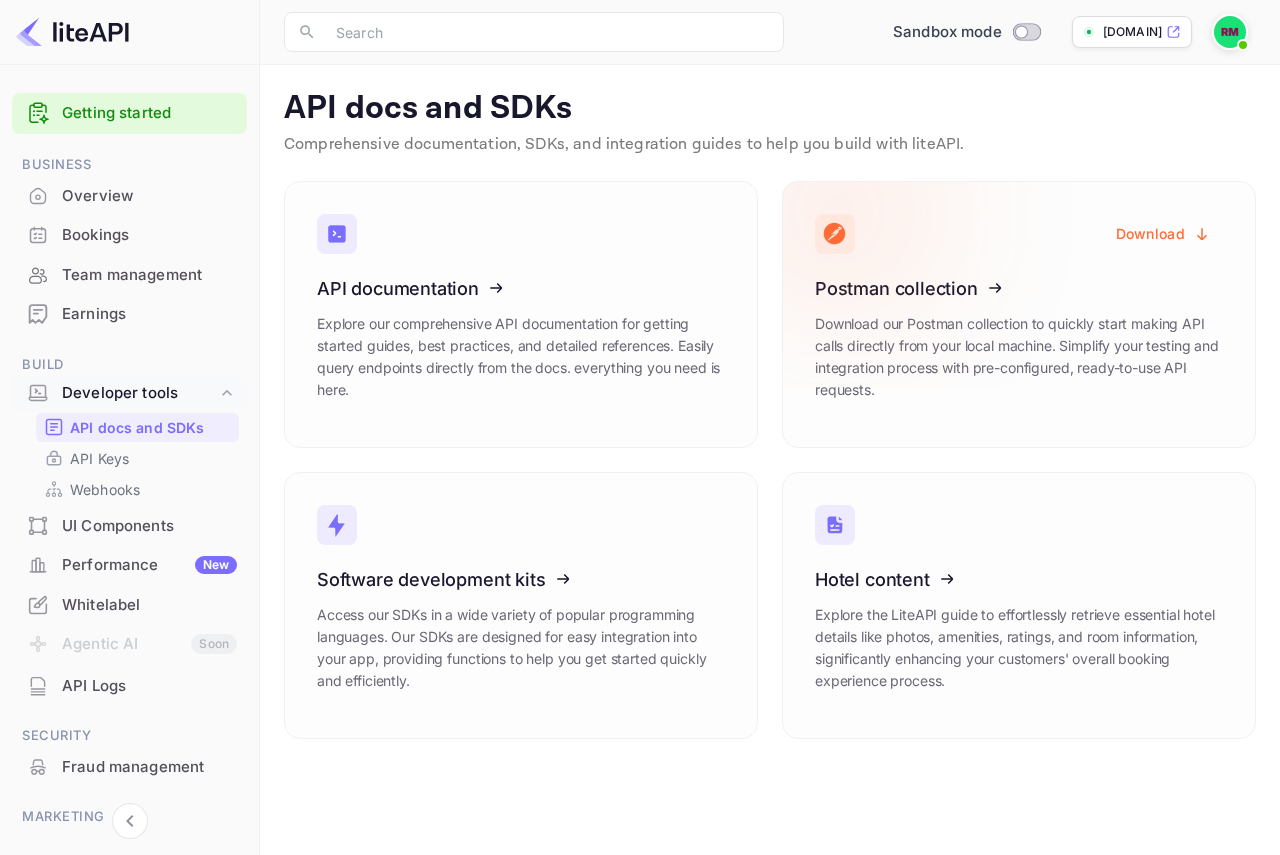 click 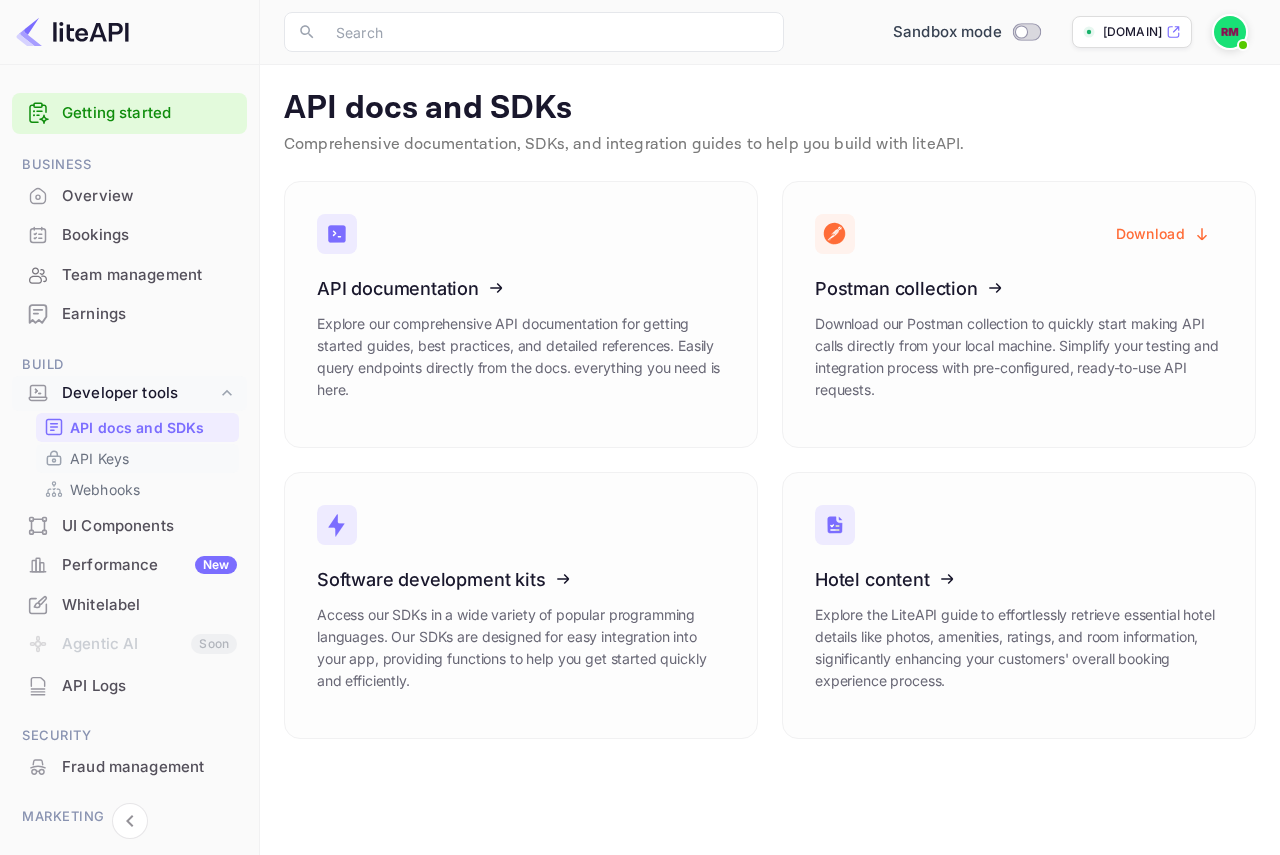 click on "API Keys" at bounding box center [137, 458] 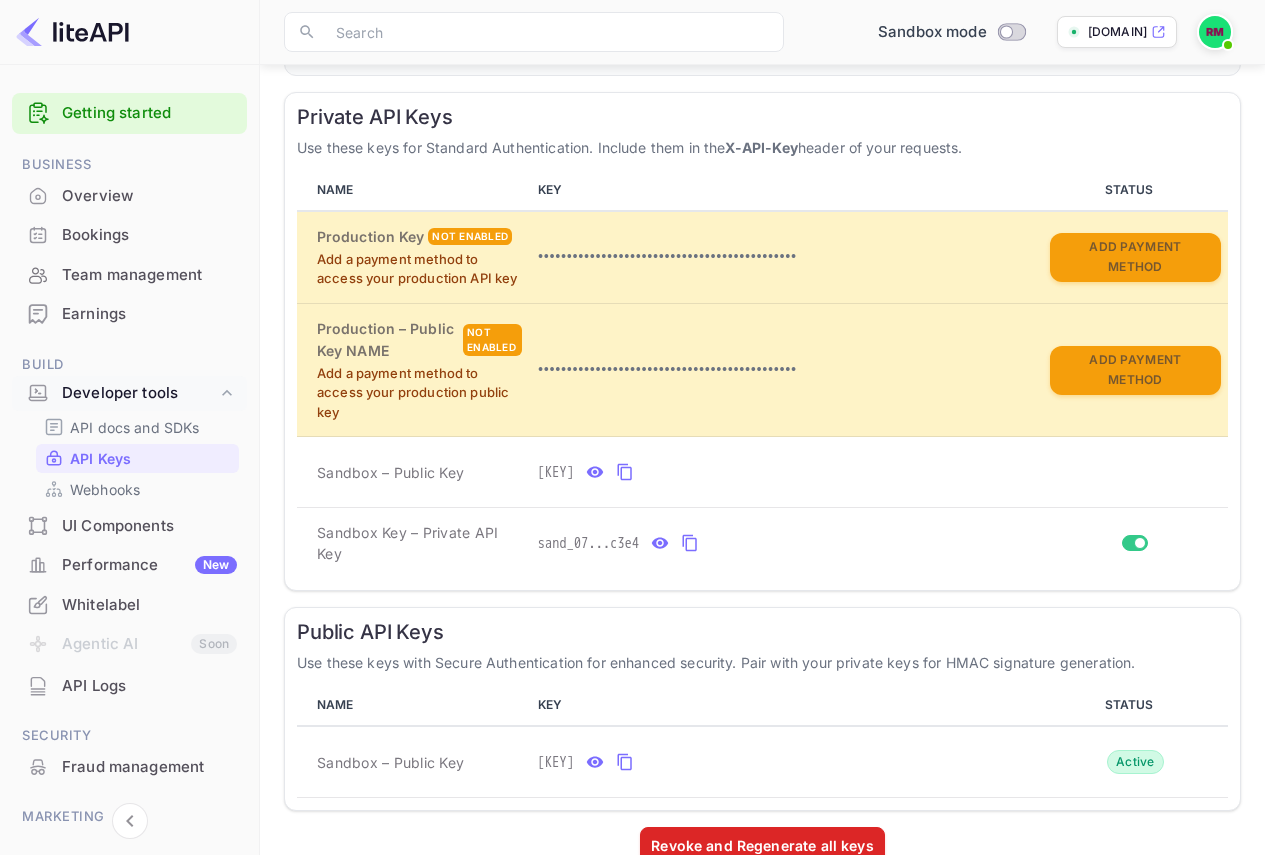 scroll, scrollTop: 404, scrollLeft: 0, axis: vertical 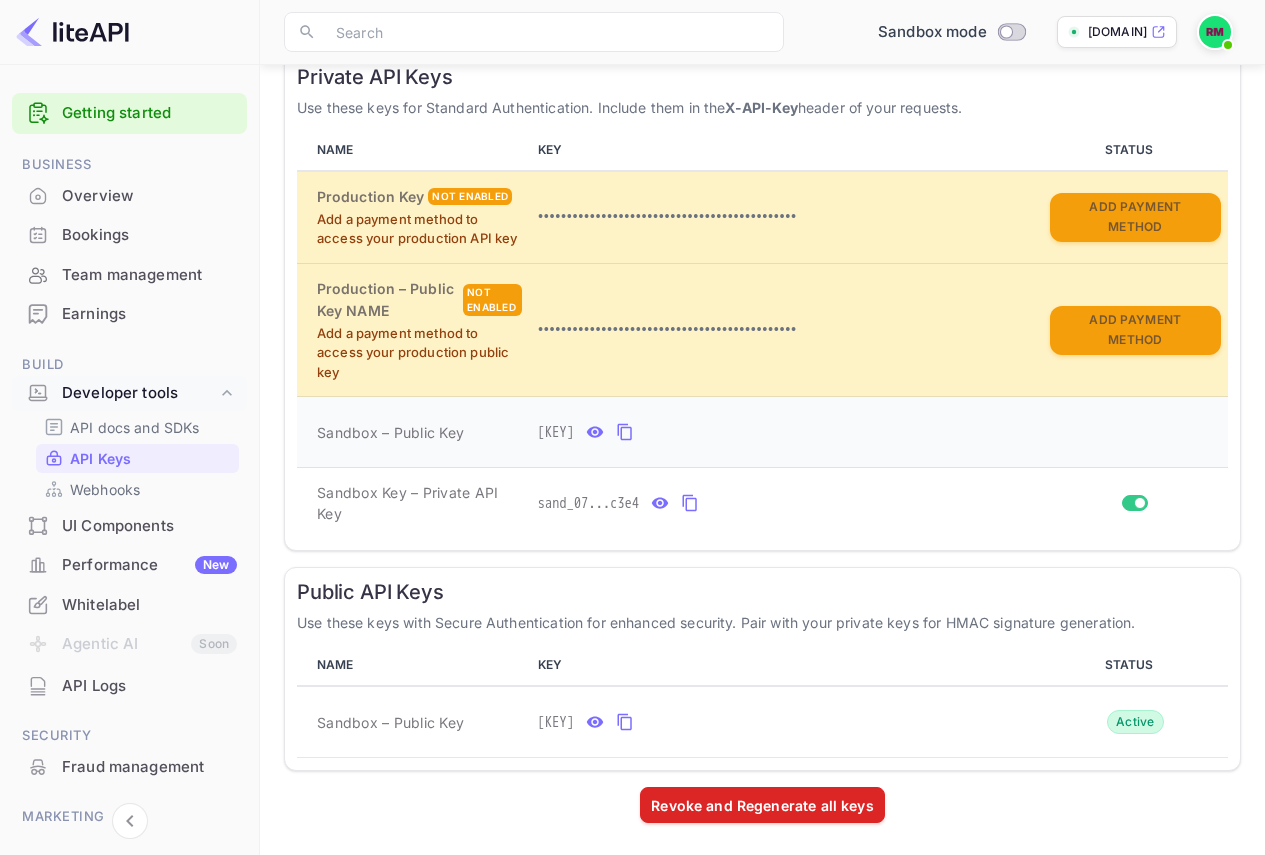 drag, startPoint x: 697, startPoint y: 432, endPoint x: 692, endPoint y: 443, distance: 12.083046 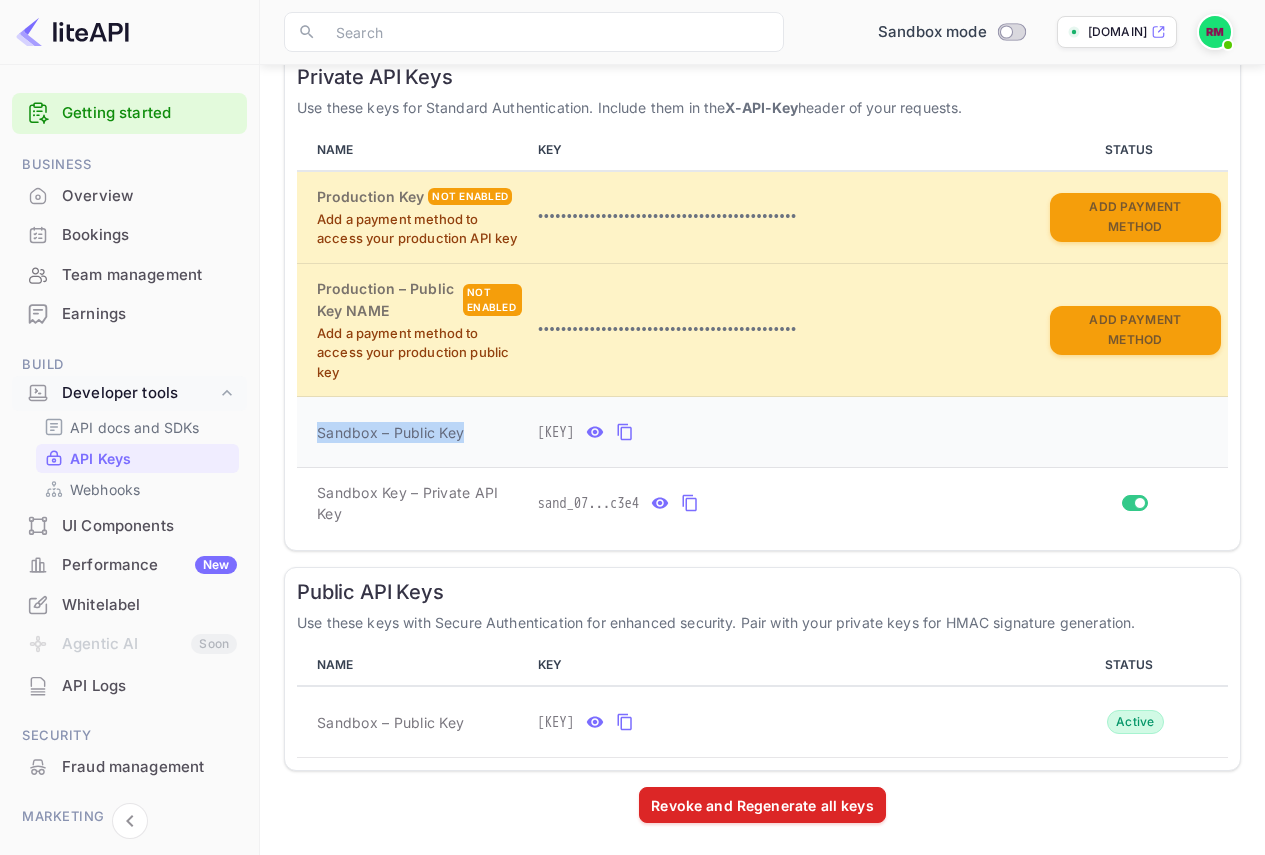 drag, startPoint x: 461, startPoint y: 435, endPoint x: 304, endPoint y: 424, distance: 157.38487 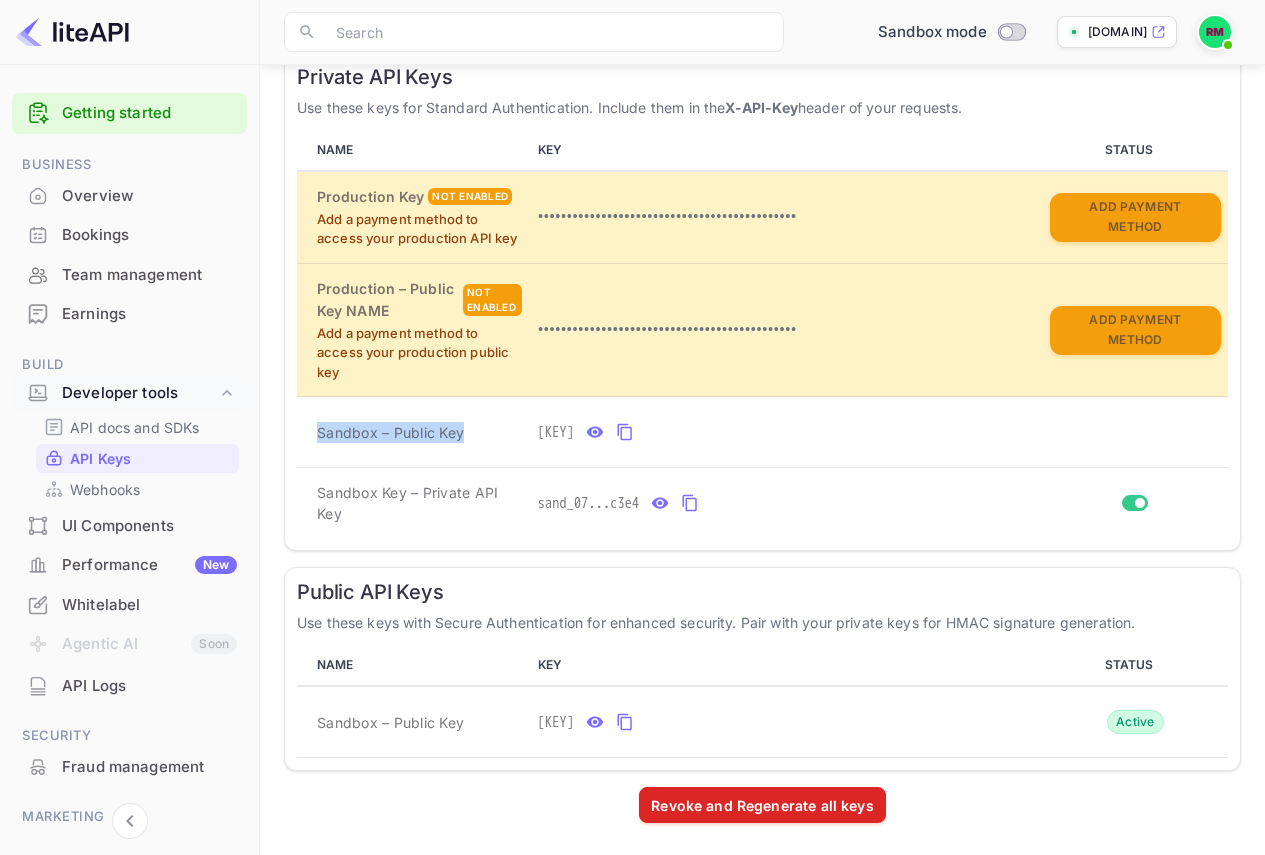 copy on "Sandbox – Public Key" 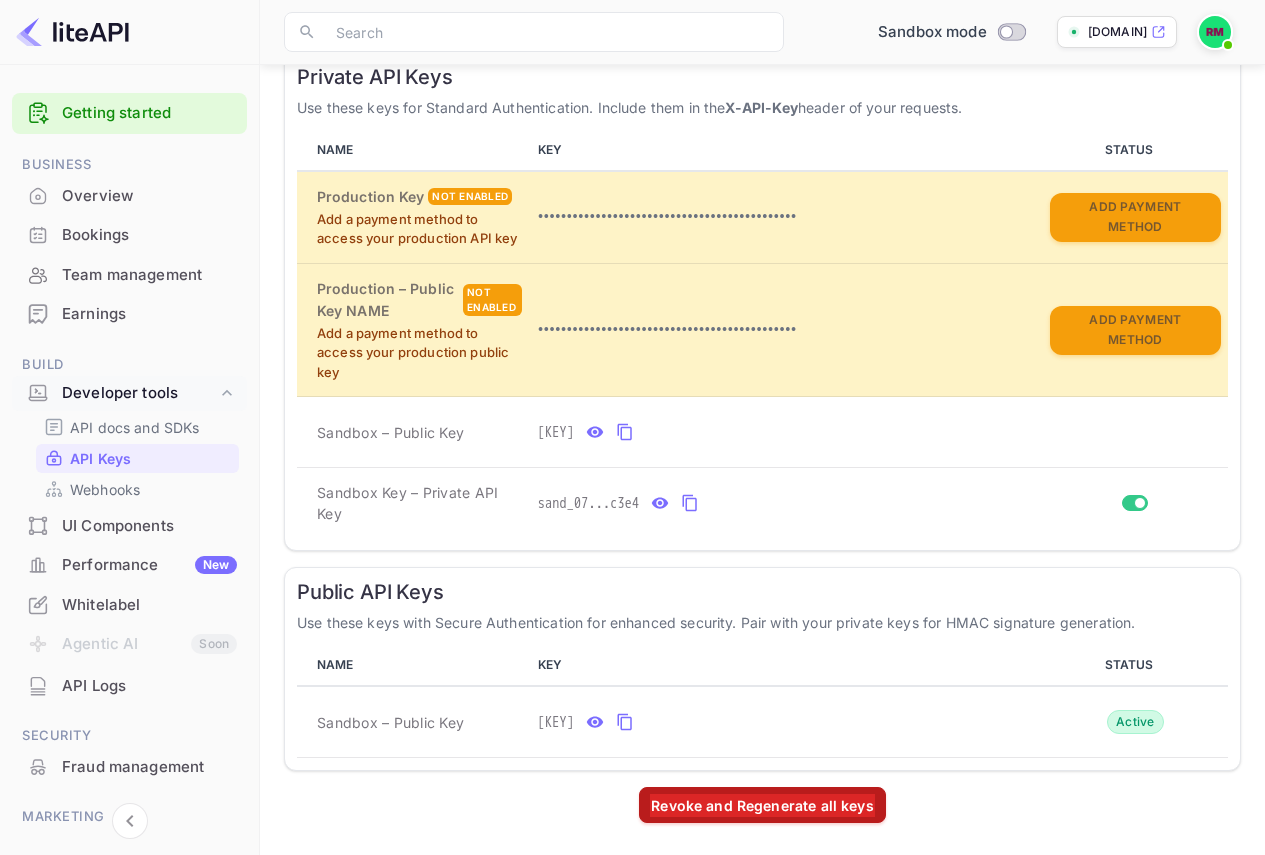 click on "API Keys Create and manage your API keys for secure access to liteAPI endpoints. LiteAPI supports two authentication methods depending on your security requirements: 📋 Standard Authentication Simple and straightforward. Use your private API key in the  X-API-Key  header. View Standard Auth Docs → 🔒 Secure Authentication Enhanced security using HMAC signatures with public and private key pairs. View Secure Auth Docs → 💡  Recommended for beginners:  Start with Standard Authentication as it's simpler to implement. You only need to add your private API key to the  X-API-Key  header of your API requests. Private API Keys Use these keys for Standard Authentication. Include them in the  X-API-Key  header of your requests. NAME KEY STATUS Production Key Not enabled Add a payment method to access your production API key ••••••••••••••••••••••••••••••••••••••••••••• Add Payment Method Production – Public Key NAME" at bounding box center (762, 264) 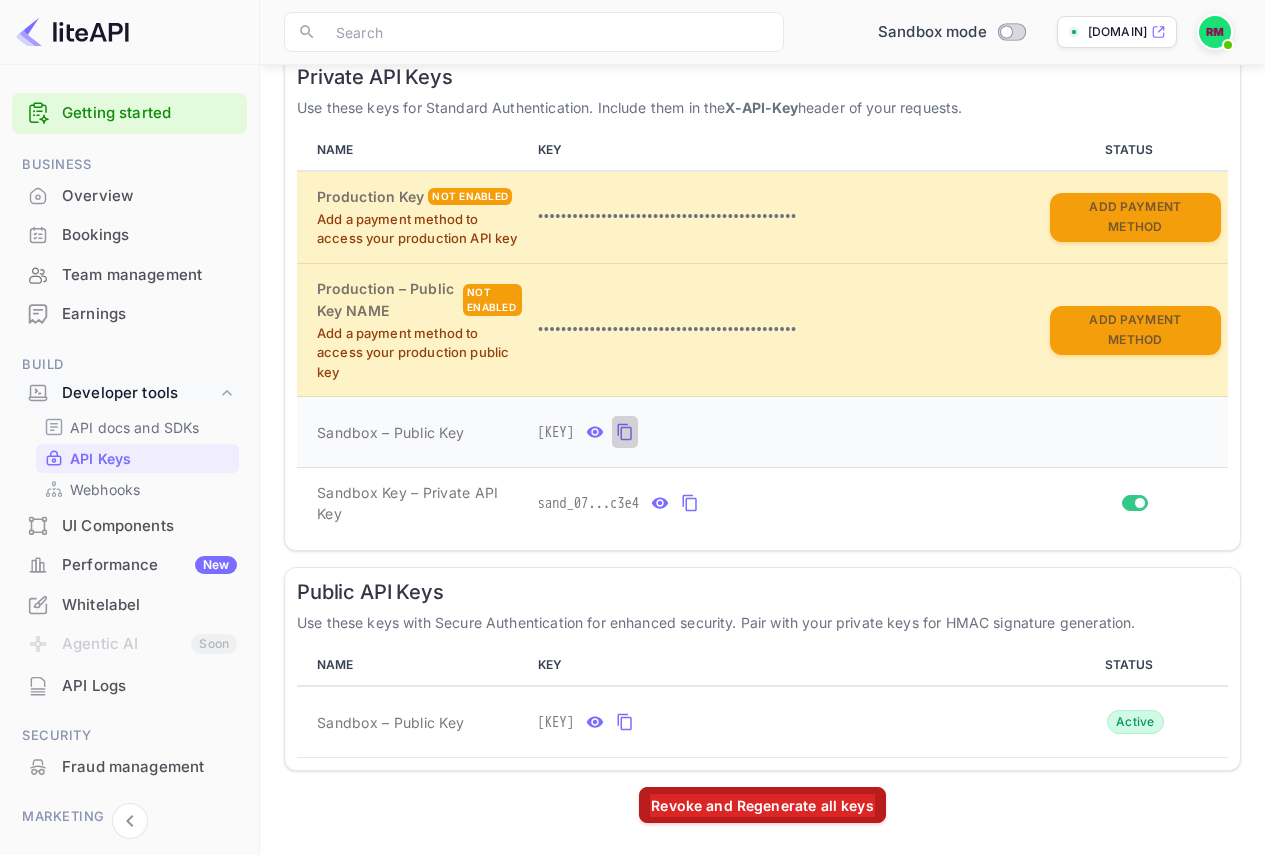drag, startPoint x: 698, startPoint y: 433, endPoint x: 716, endPoint y: 465, distance: 36.71512 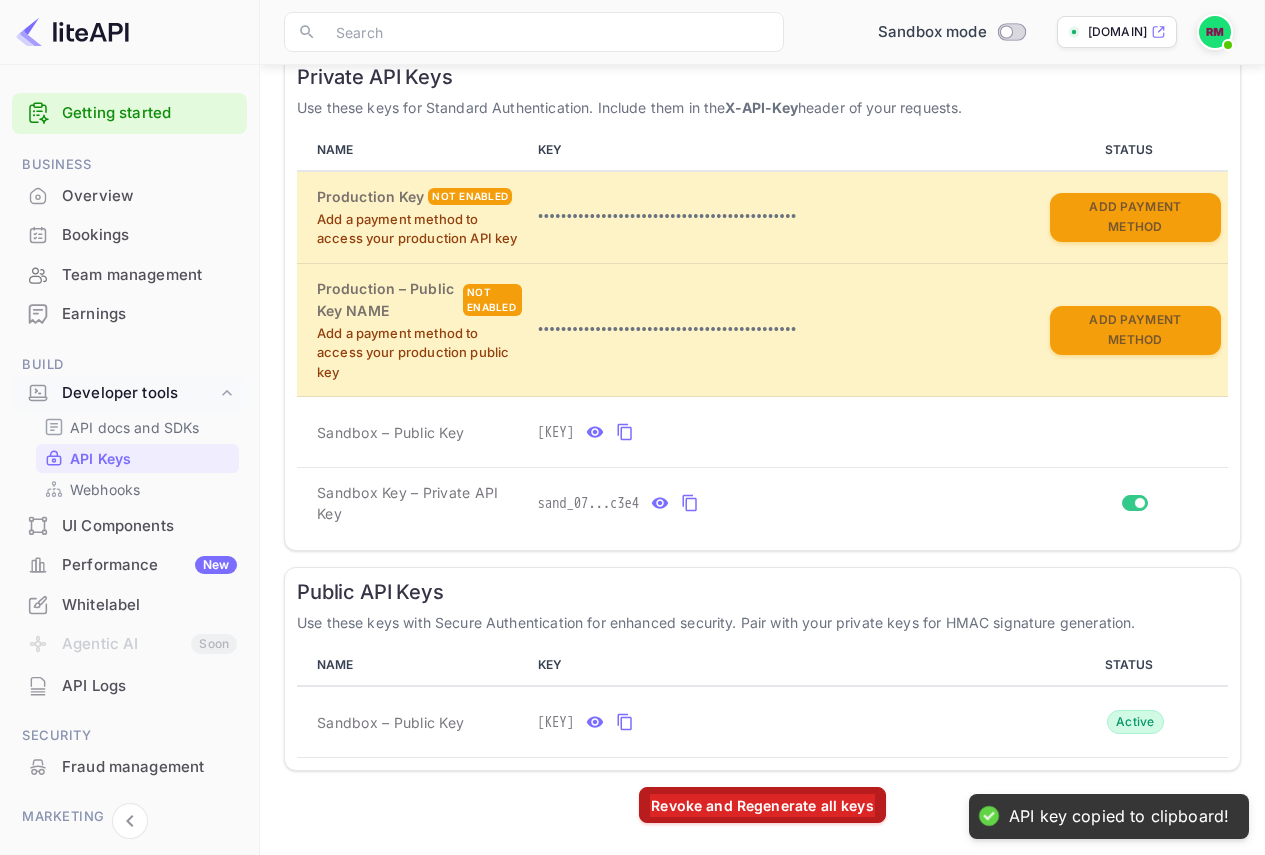 click on "API Keys Create and manage your API keys for secure access to liteAPI endpoints. API key copied to clipboard! LiteAPI supports two authentication methods depending on your security requirements: 📋 Standard Authentication Simple and straightforward. Use your private API key in the  X-API-Key  header. View Standard Auth Docs → 🔒 Secure Authentication Enhanced security using HMAC signatures with public and private key pairs. View Secure Auth Docs → 💡  Recommended for beginners:  Start with Standard Authentication as it's simpler to implement. You only need to add your private API key to the  X-API-Key  header of your API requests. Private API Keys Use these keys for Standard Authentication. Include them in the  X-API-Key  header of your requests. NAME KEY STATUS Production Key Not enabled Add a payment method to access your production API key ••••••••••••••••••••••••••••••••••••••••••••• Add Payment Method NAME" at bounding box center [762, 264] 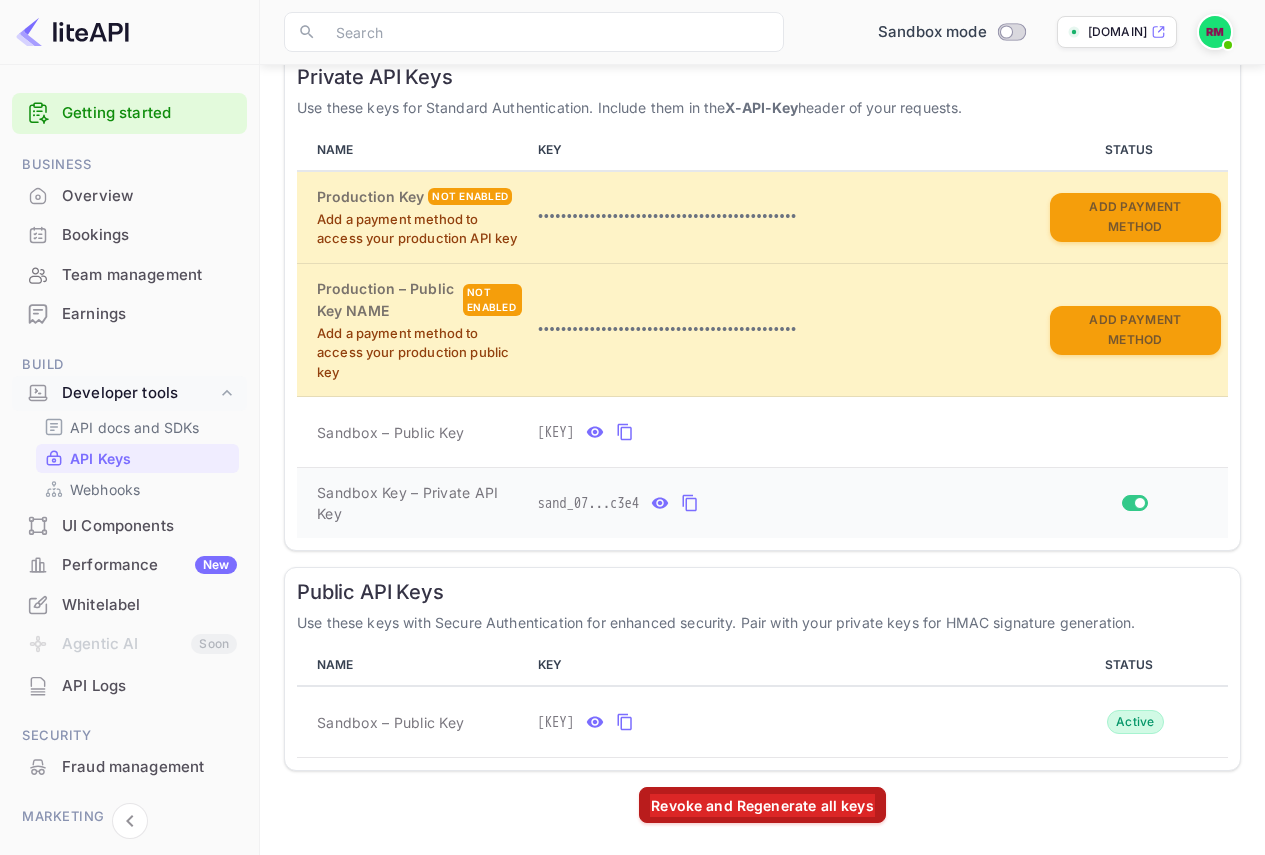 click 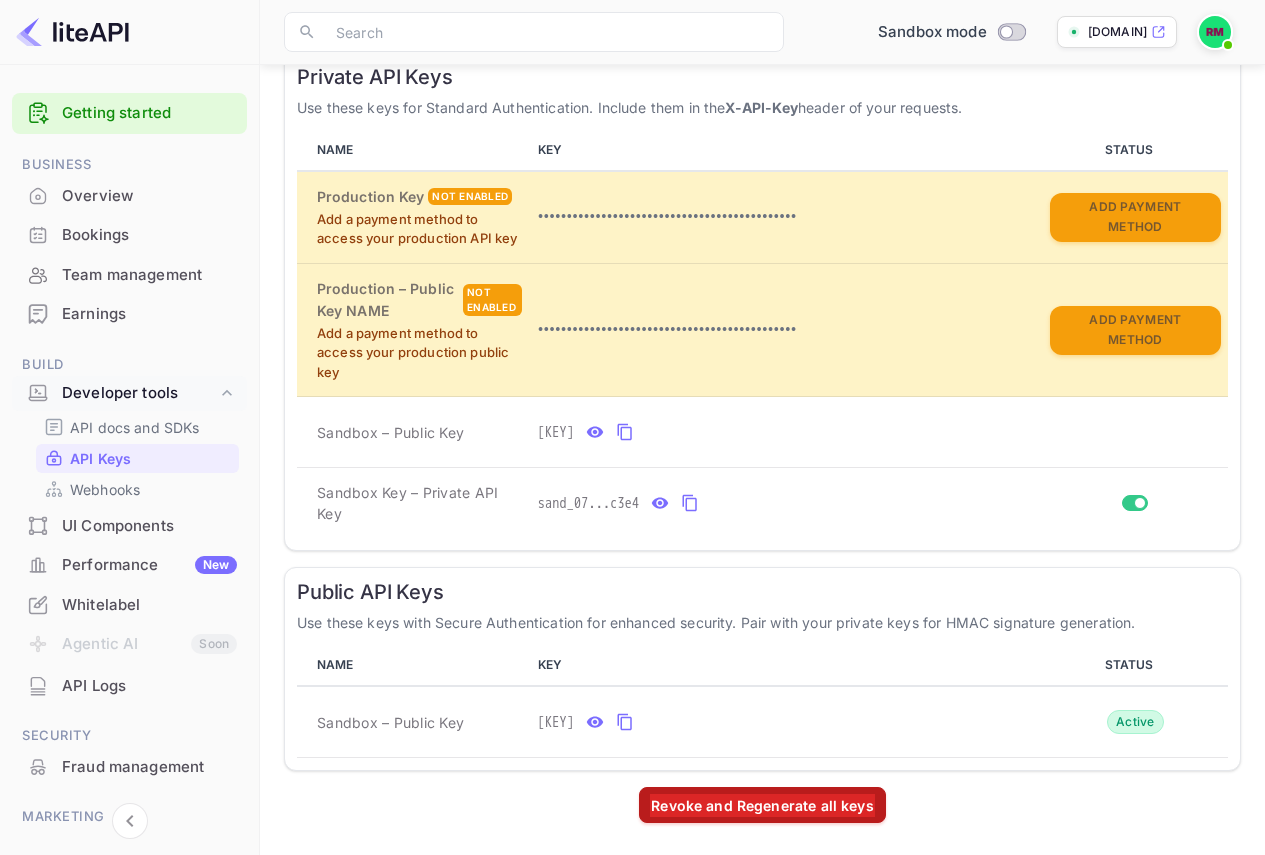 drag, startPoint x: 1243, startPoint y: 569, endPoint x: 1233, endPoint y: 575, distance: 11.661903 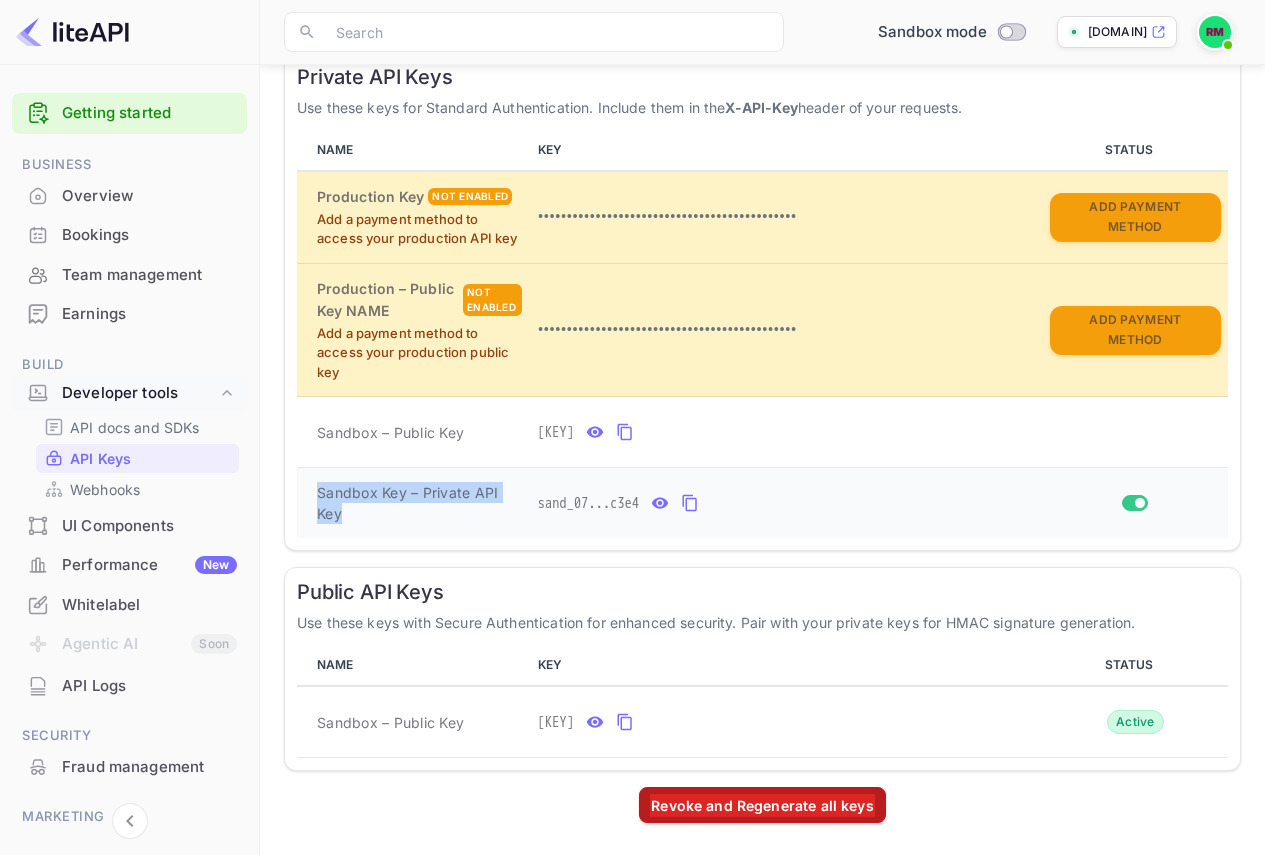 drag, startPoint x: 336, startPoint y: 512, endPoint x: 310, endPoint y: 498, distance: 29.529646 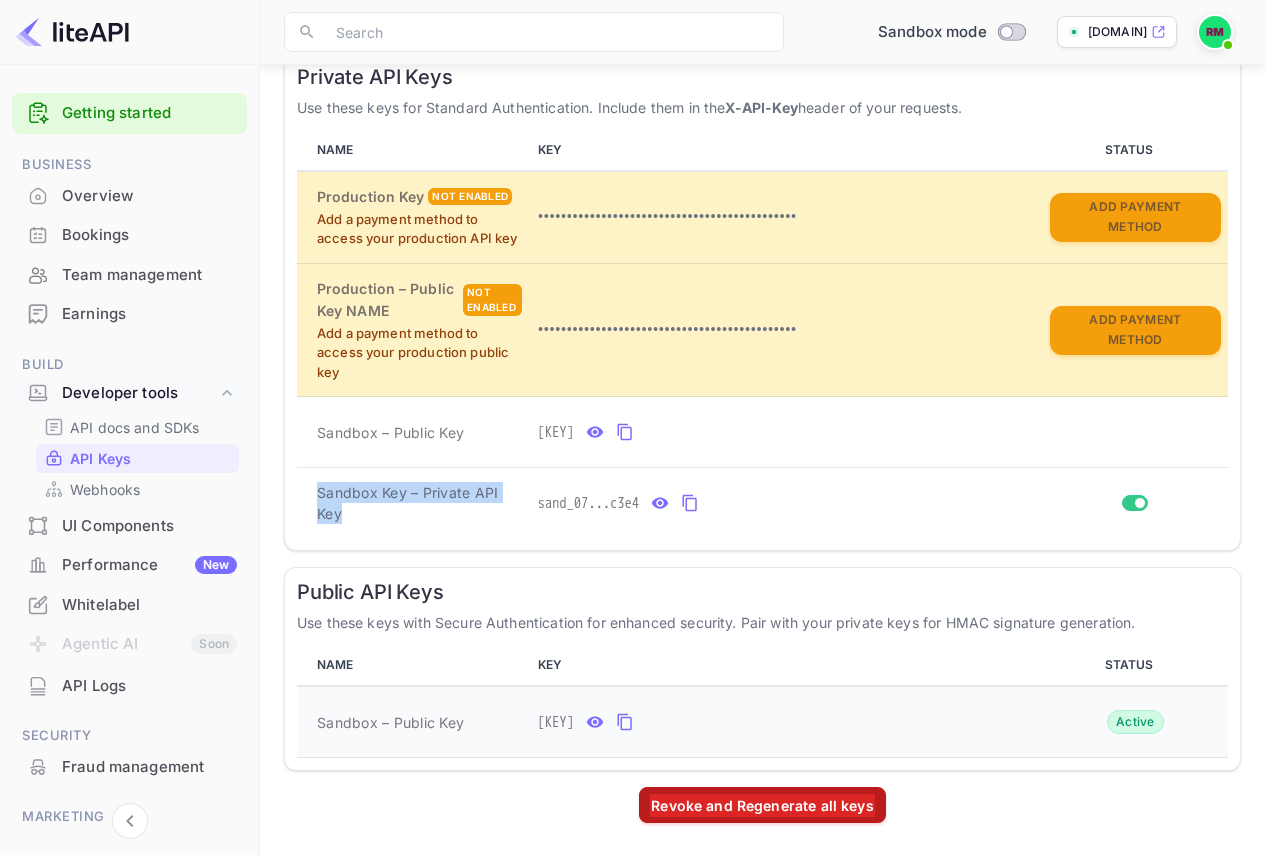 copy on "Sandbox Key – Private API Key" 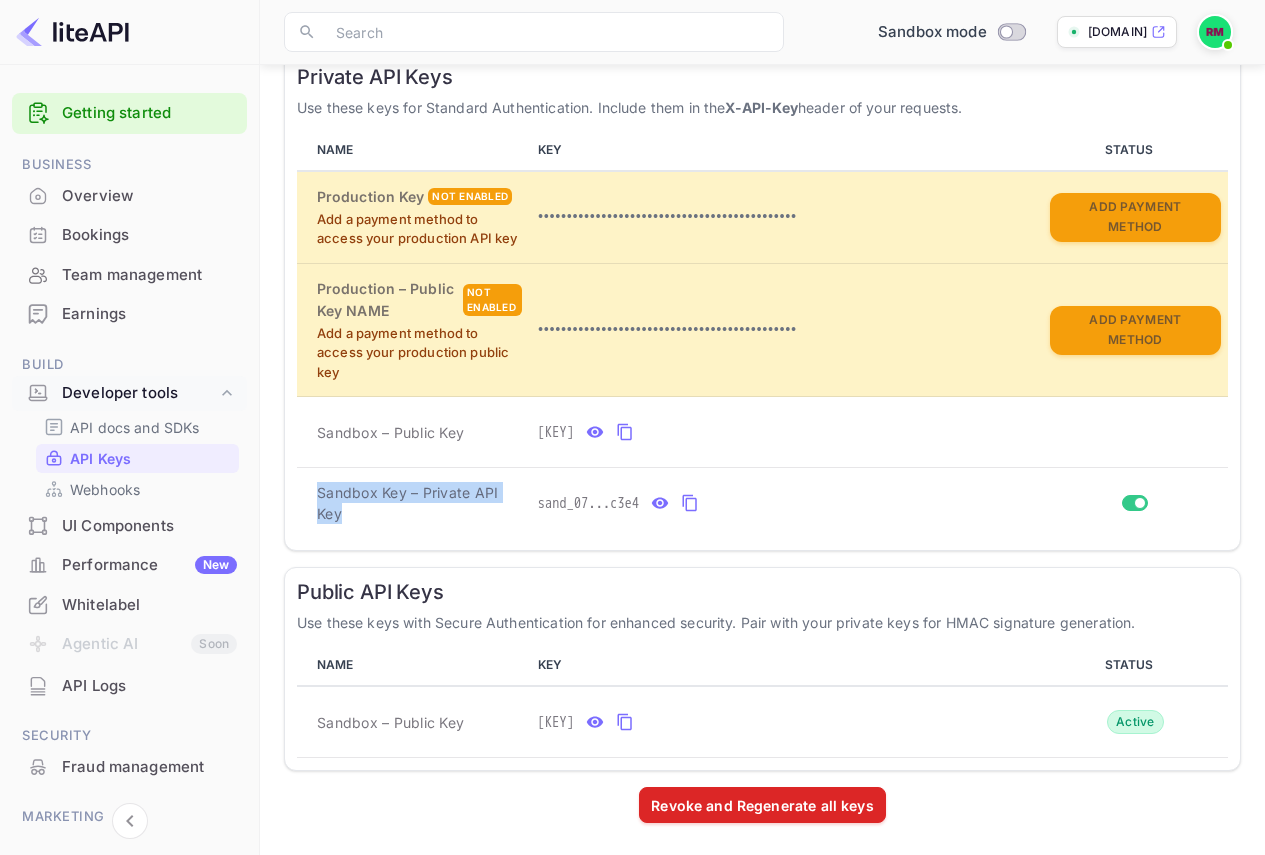 click at bounding box center (72, 32) 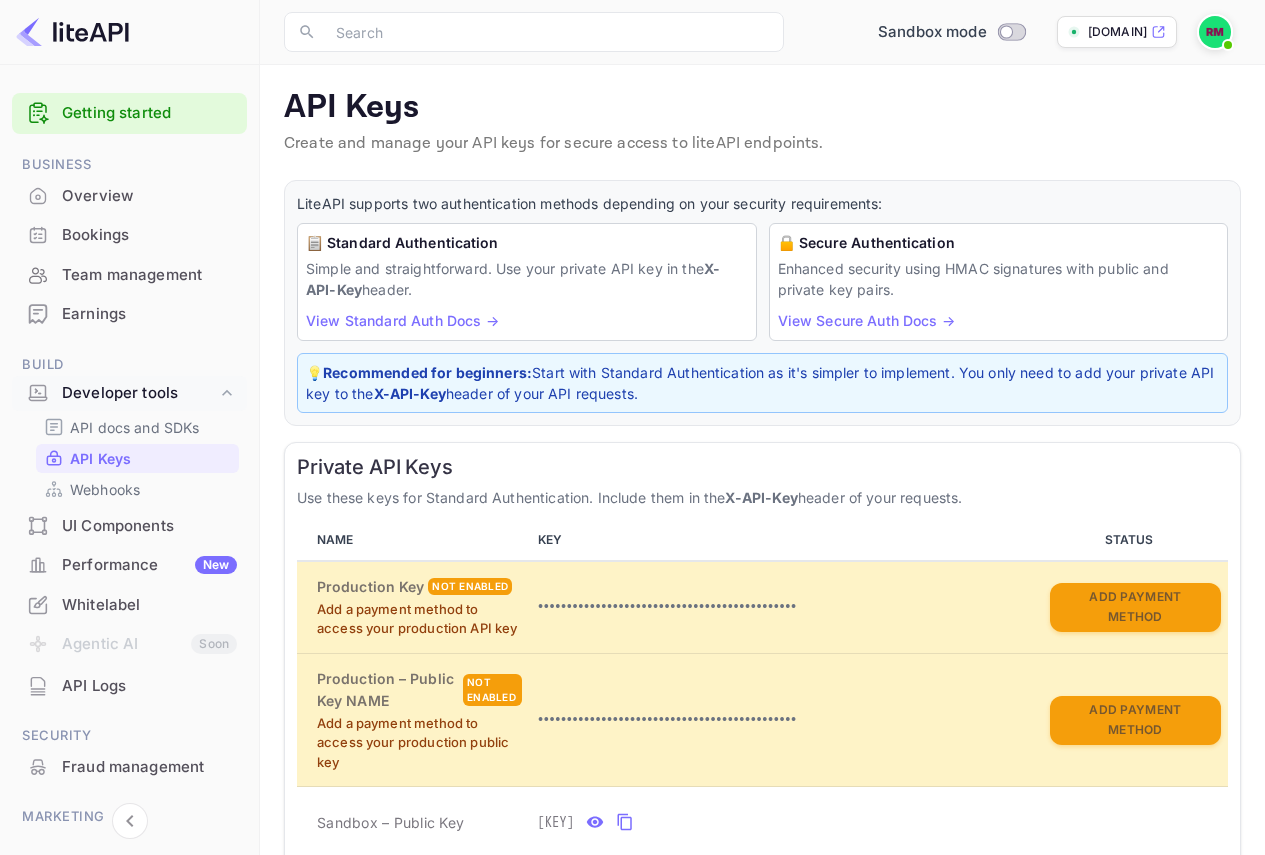 scroll, scrollTop: 0, scrollLeft: 0, axis: both 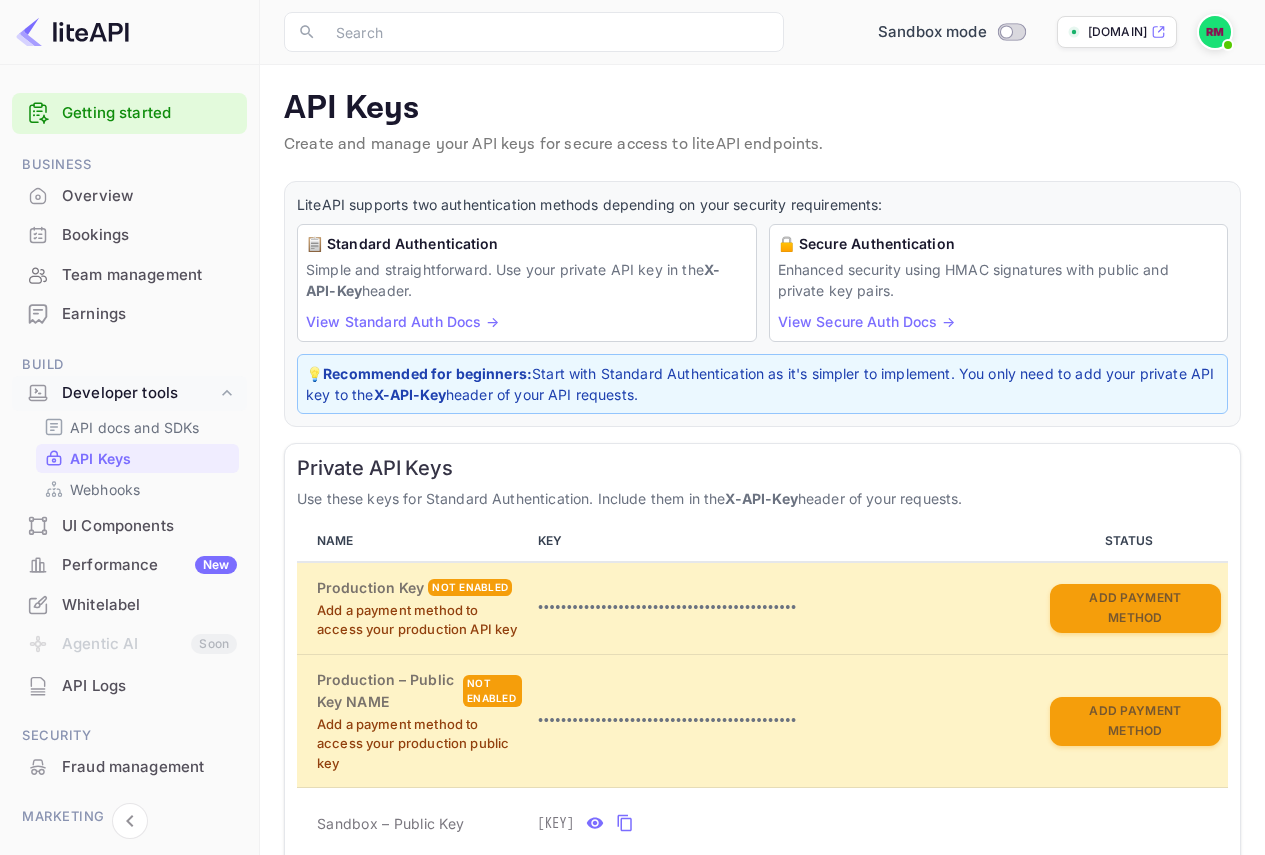 click at bounding box center [72, 32] 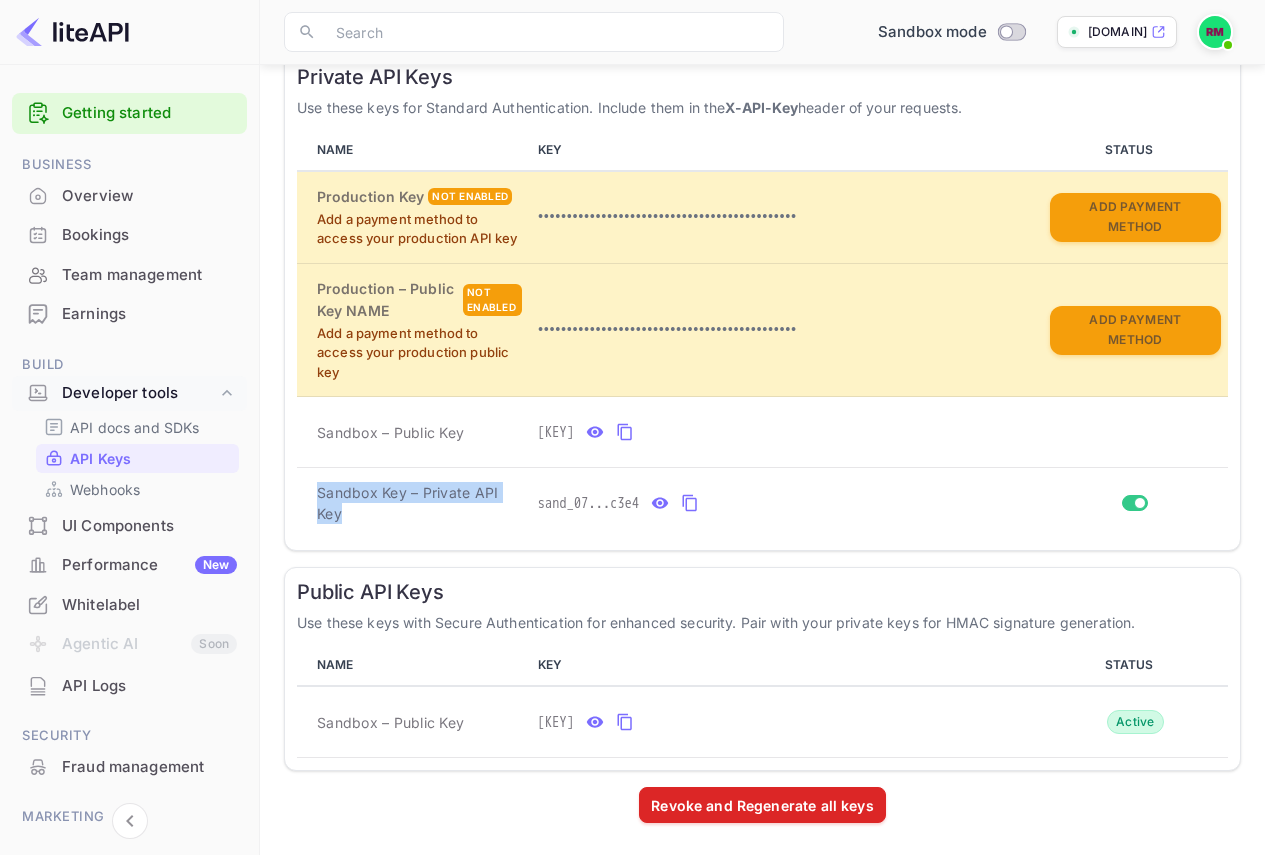 scroll, scrollTop: 404, scrollLeft: 0, axis: vertical 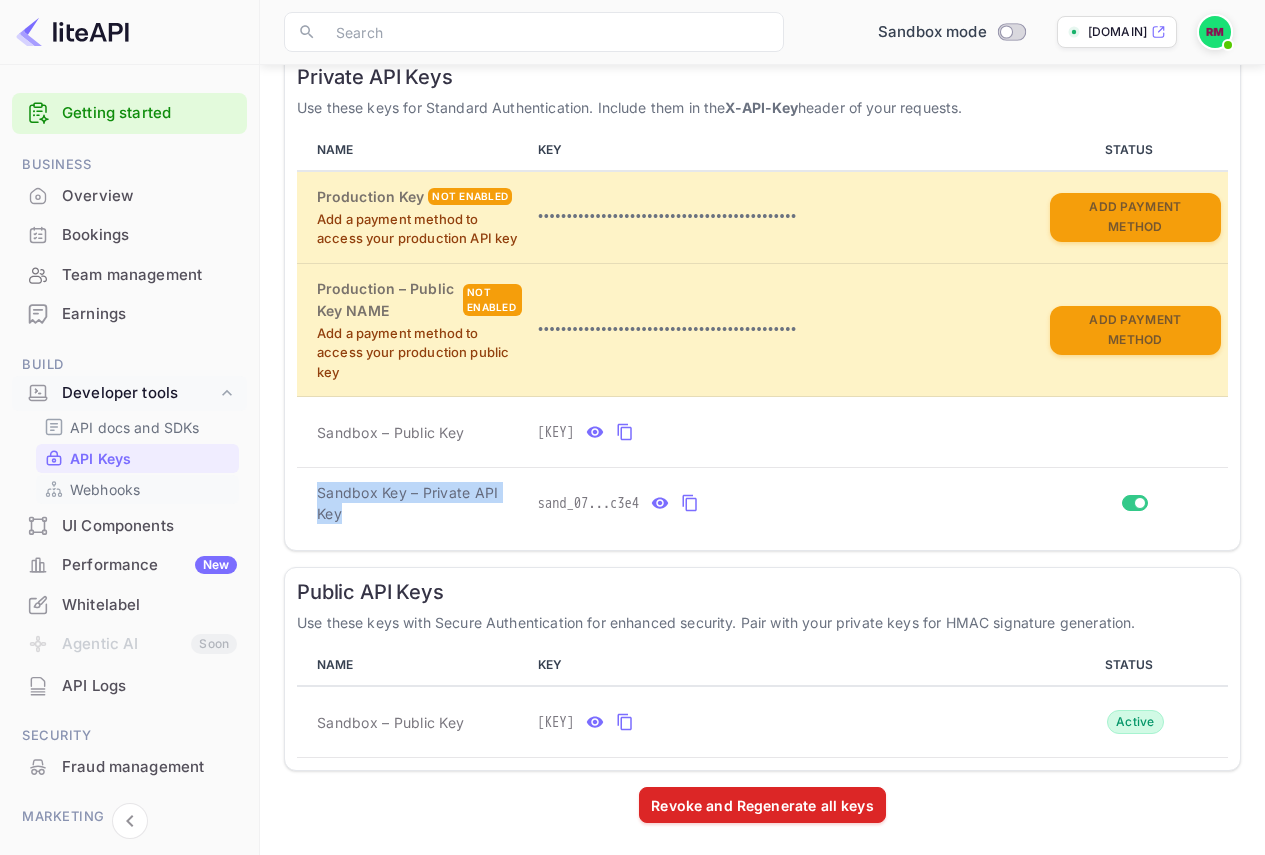 click on "Webhooks" at bounding box center (105, 489) 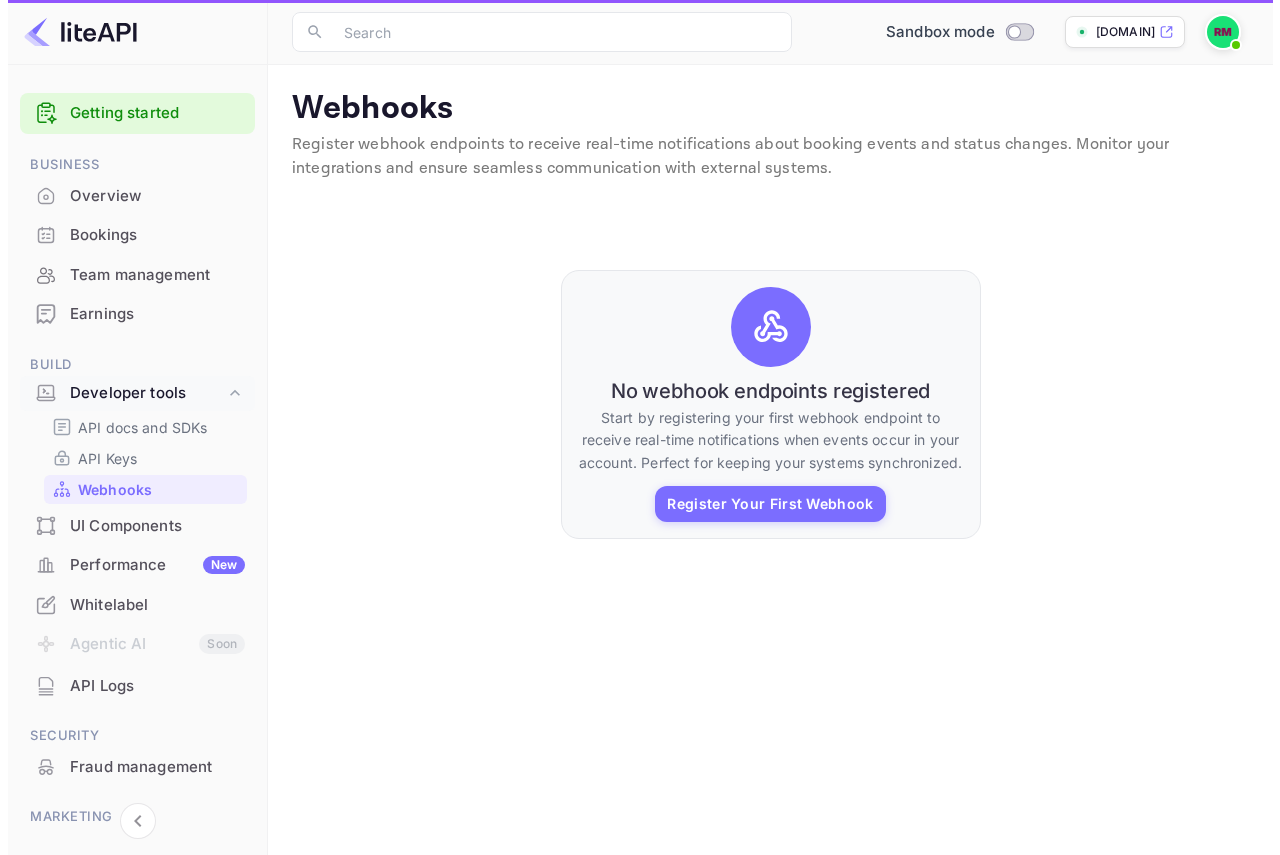 scroll, scrollTop: 0, scrollLeft: 0, axis: both 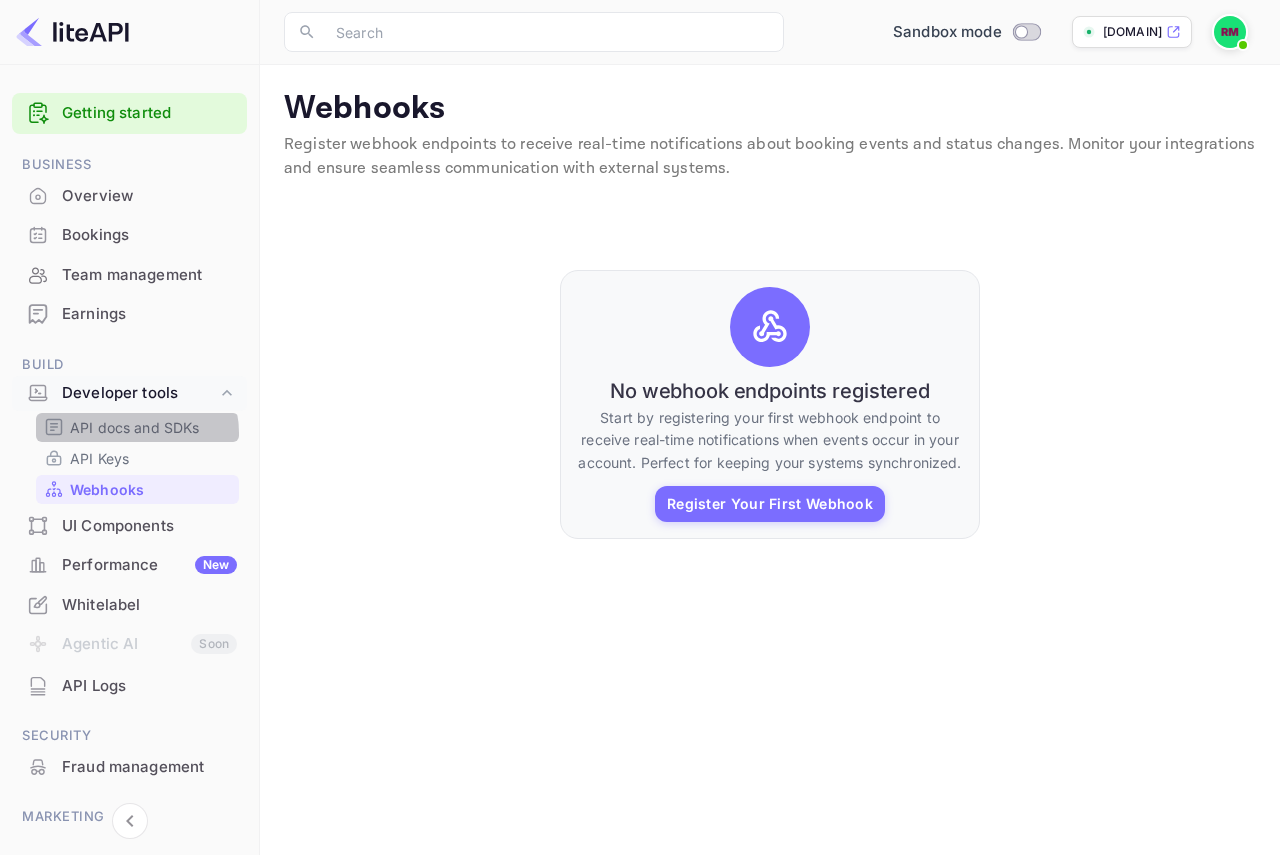 click on "API docs and SDKs" at bounding box center (135, 427) 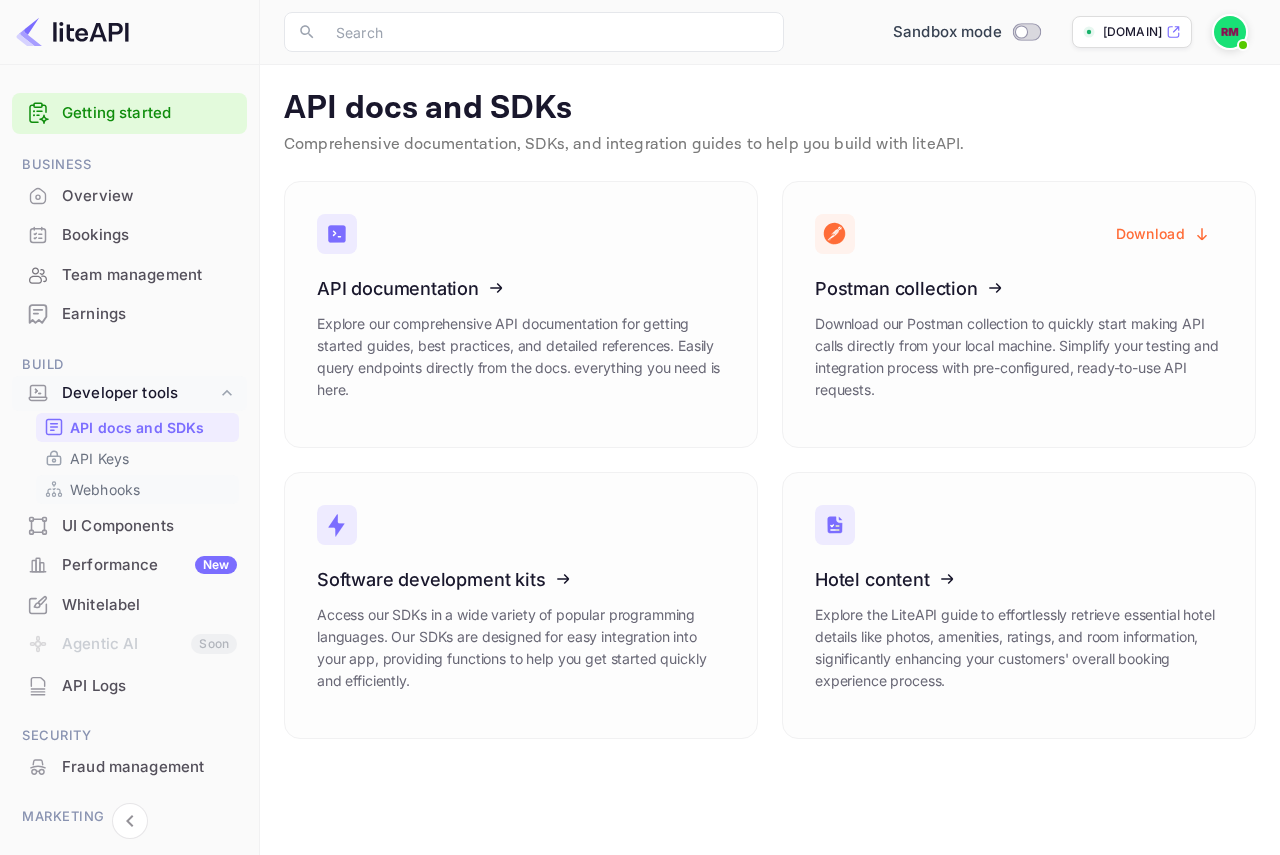 click on "Webhooks" at bounding box center [105, 489] 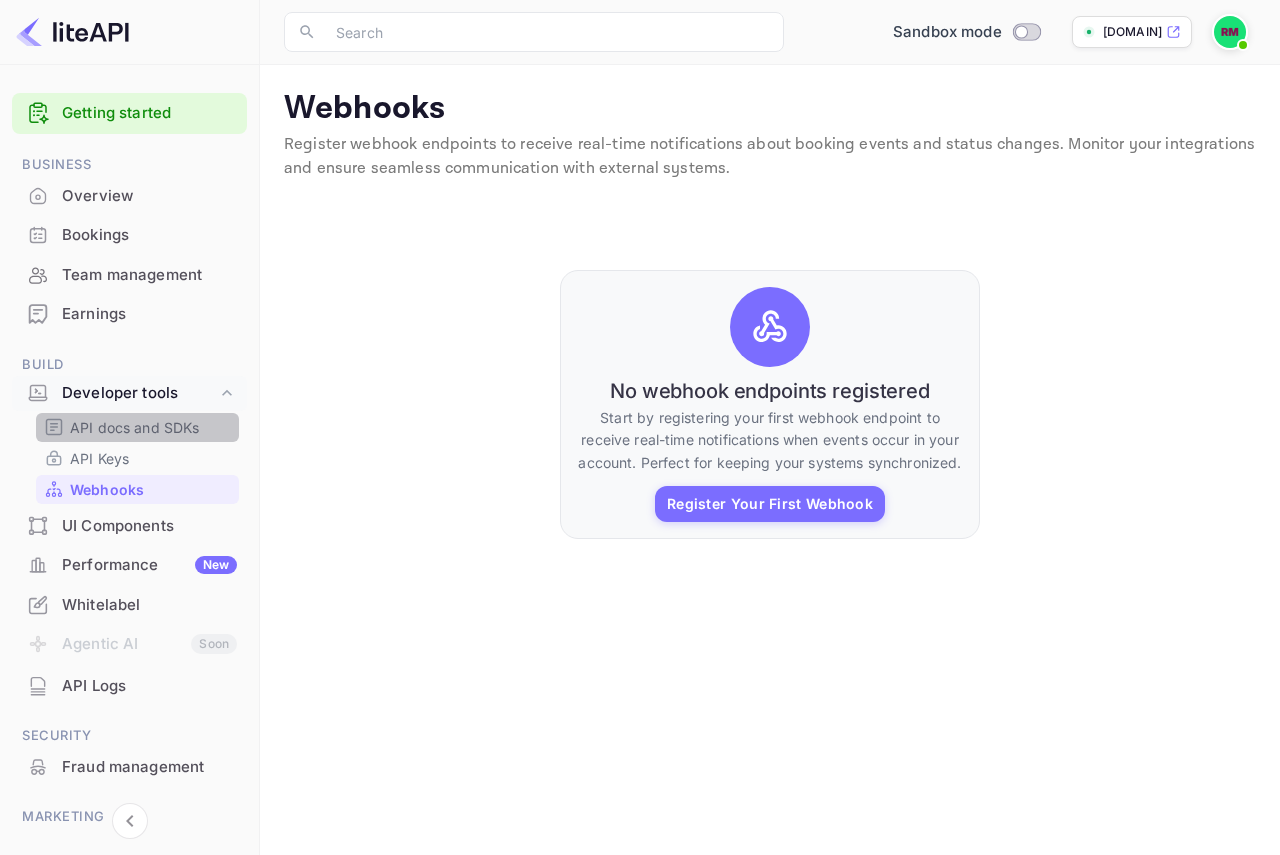 click on "API docs and SDKs" at bounding box center (135, 427) 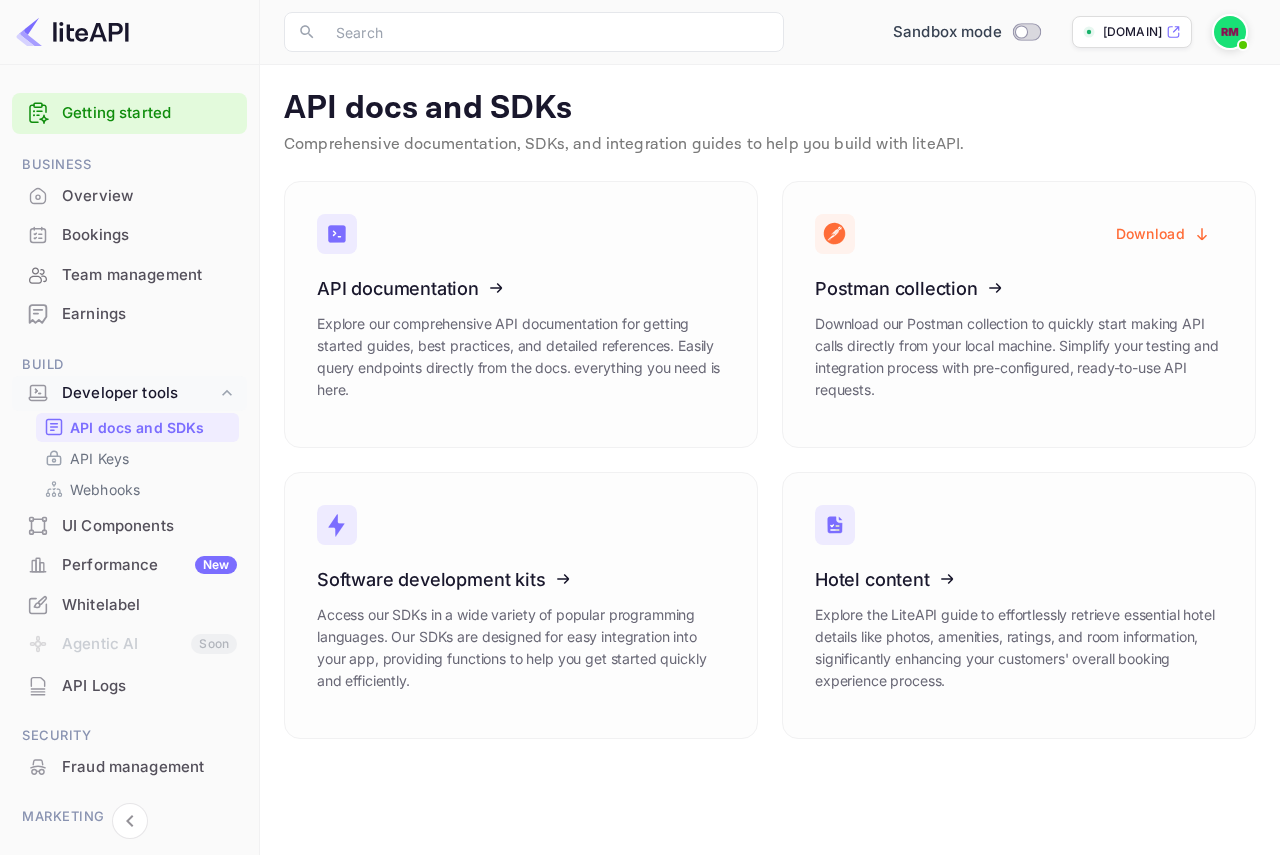 click at bounding box center [72, 32] 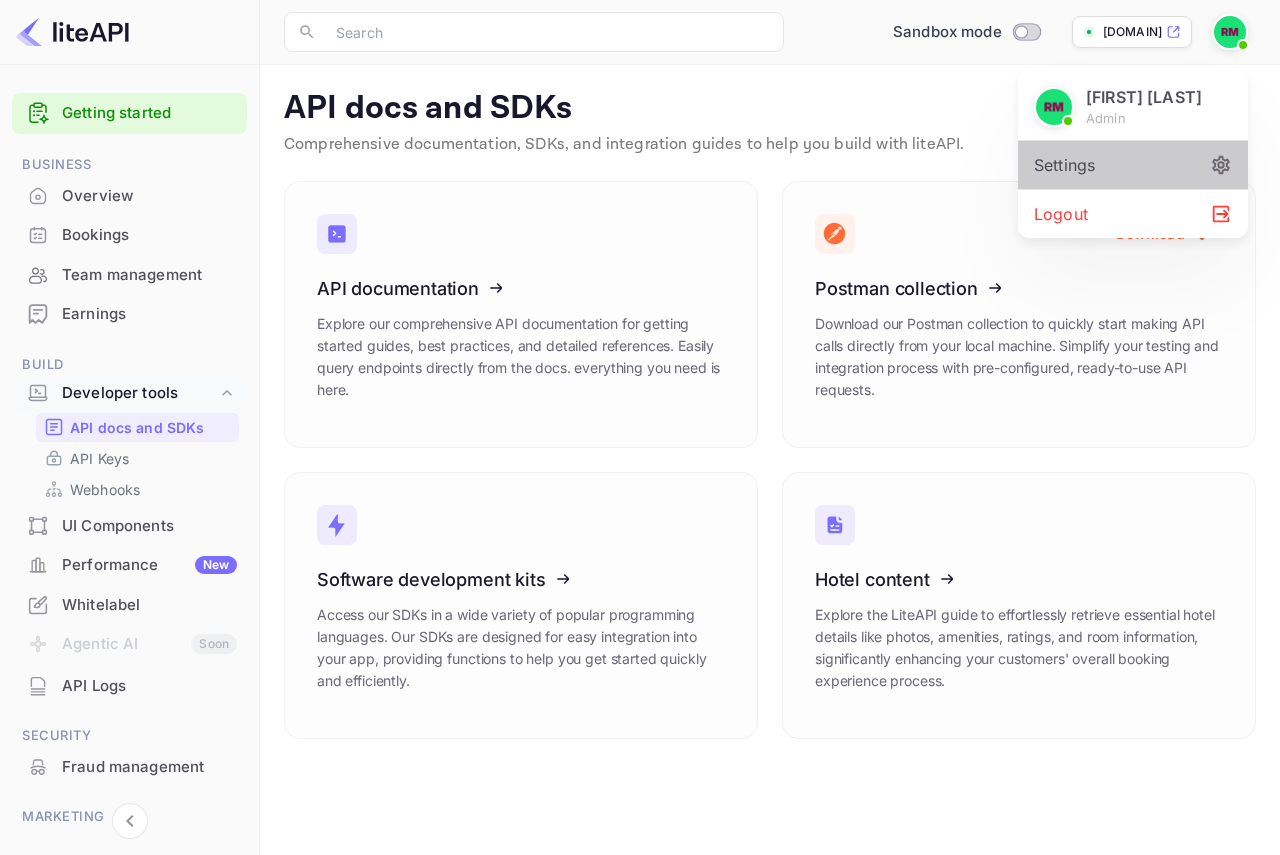 click on "Settings" at bounding box center (1133, 165) 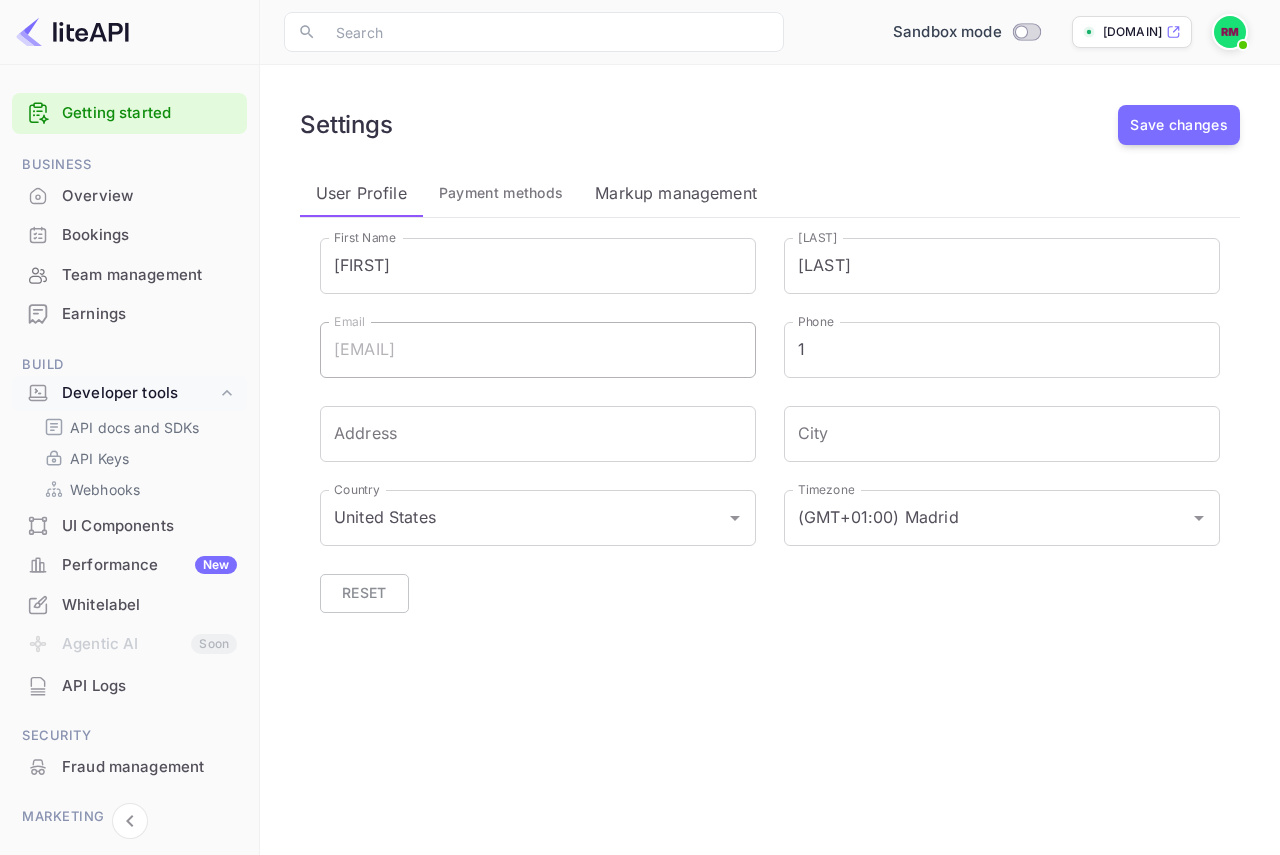 click on "Overview" at bounding box center [149, 196] 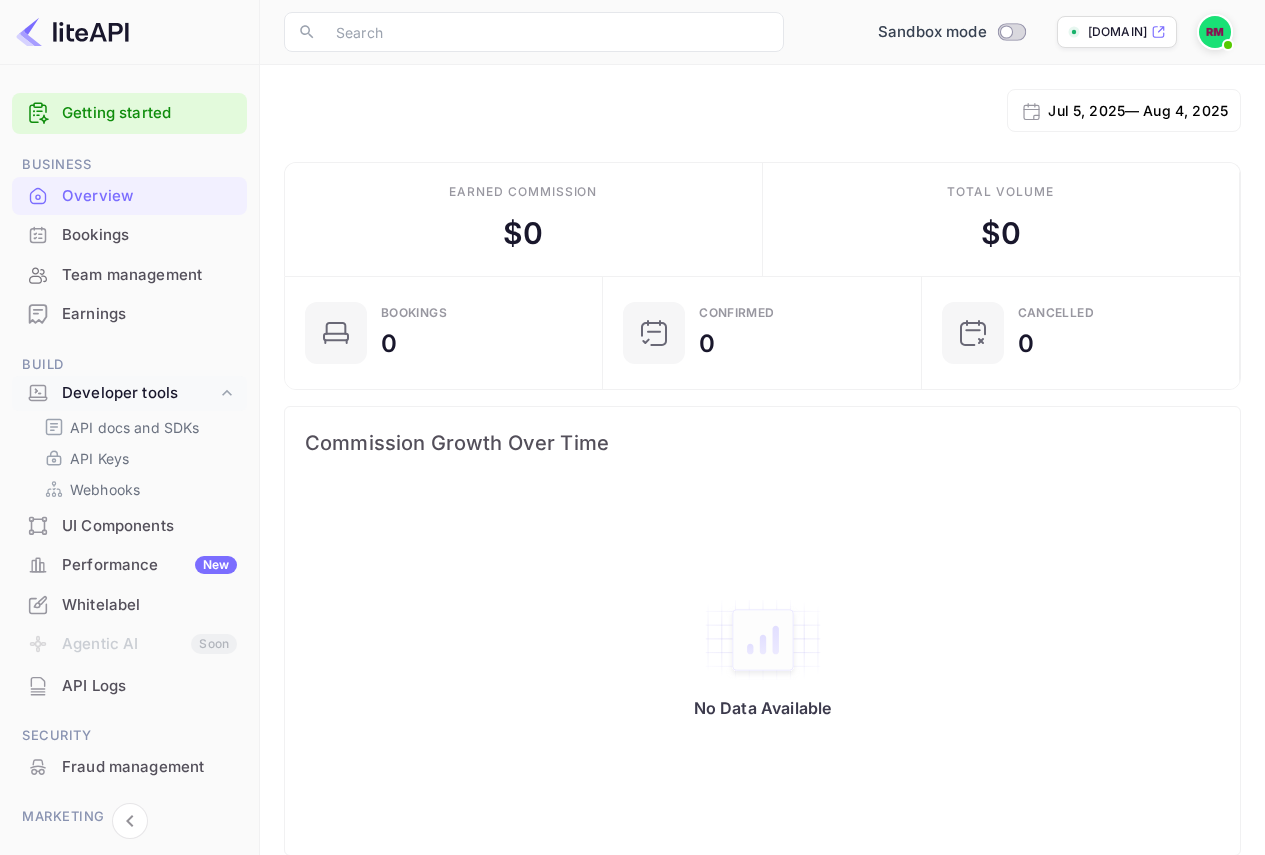 click on "Bookings" at bounding box center (149, 235) 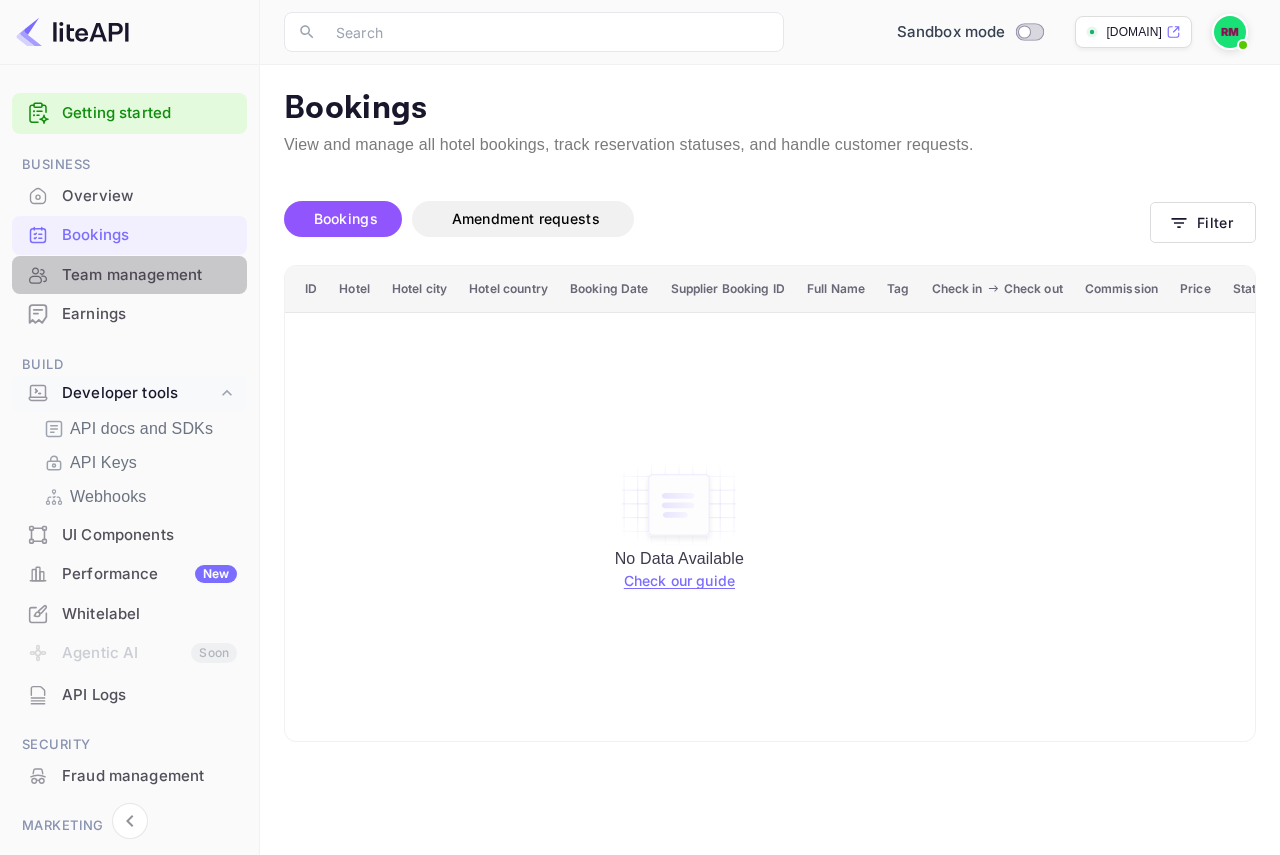 click on "Team management" at bounding box center [149, 275] 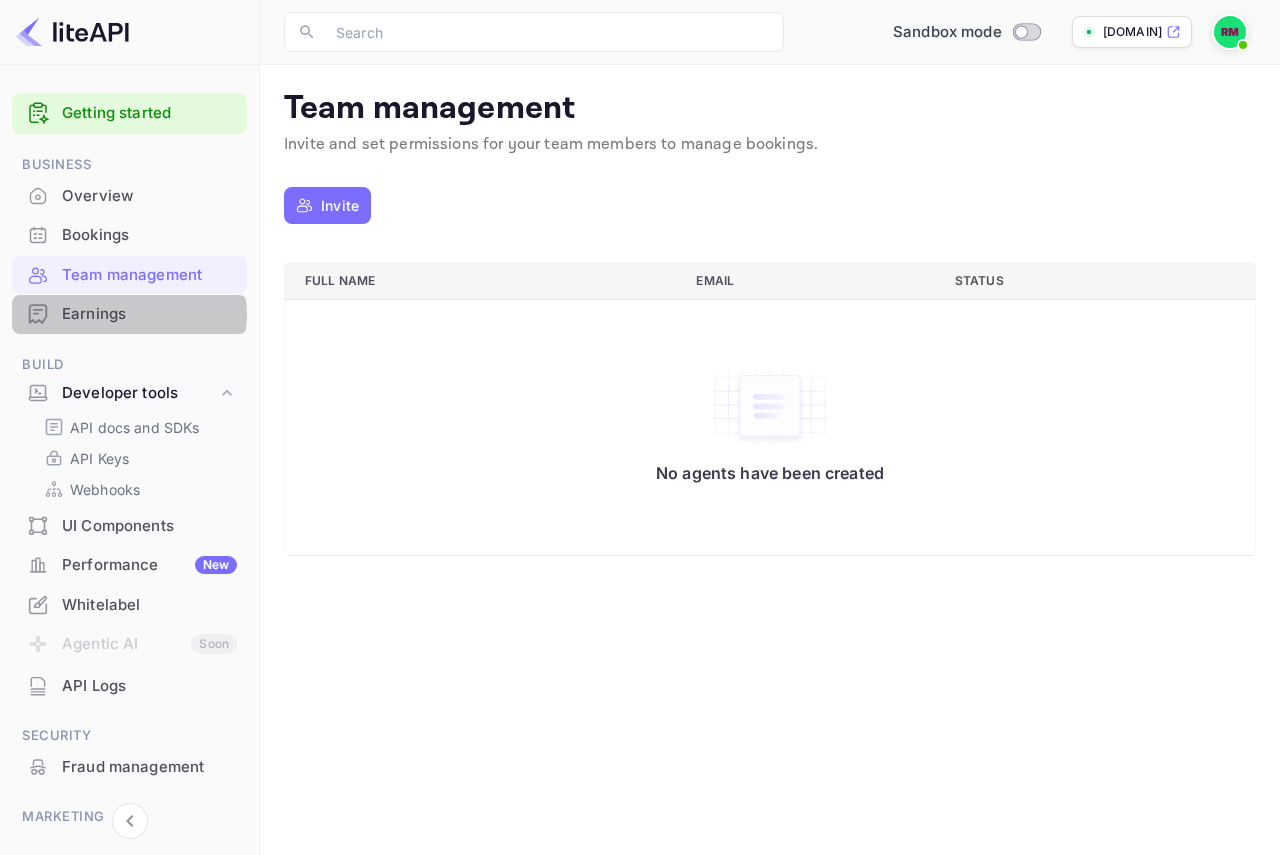 click on "Earnings" at bounding box center (149, 314) 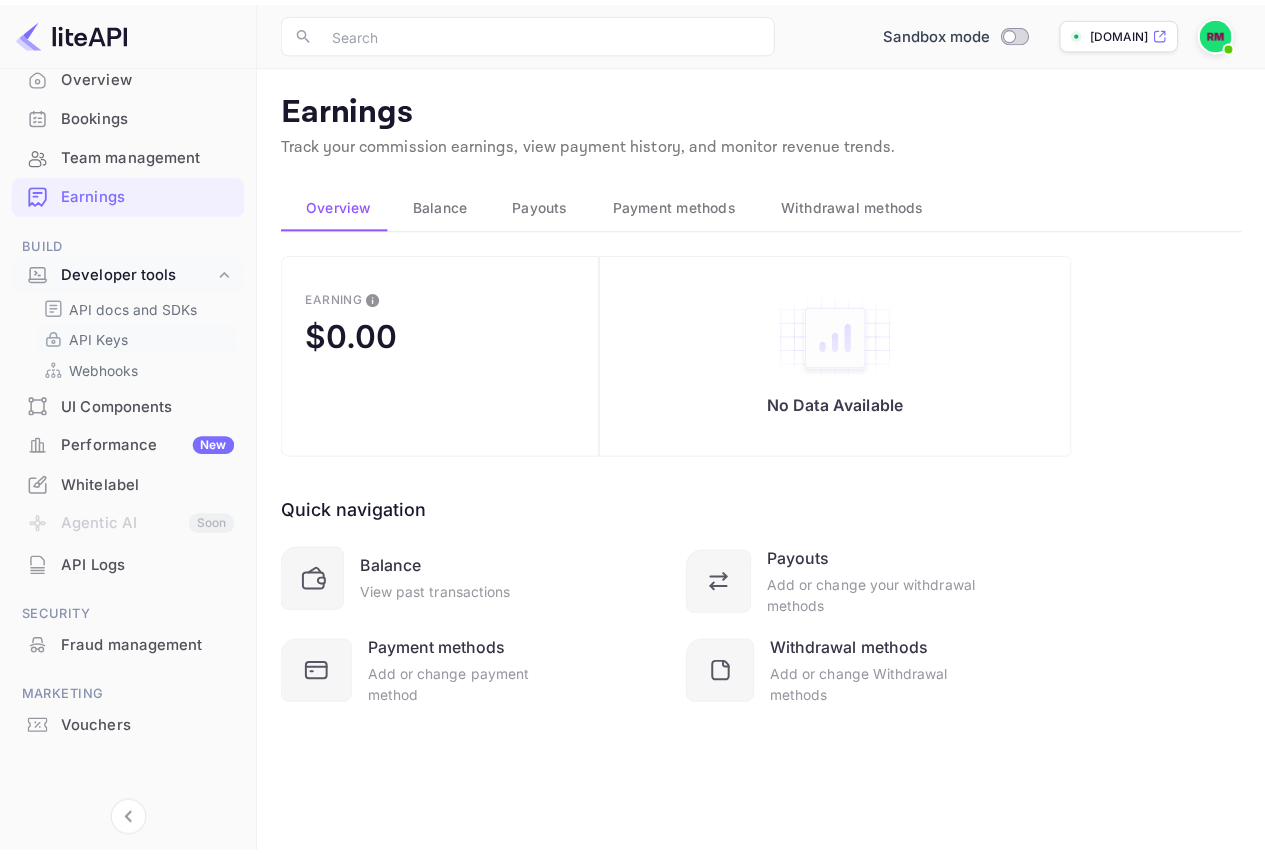 scroll, scrollTop: 123, scrollLeft: 0, axis: vertical 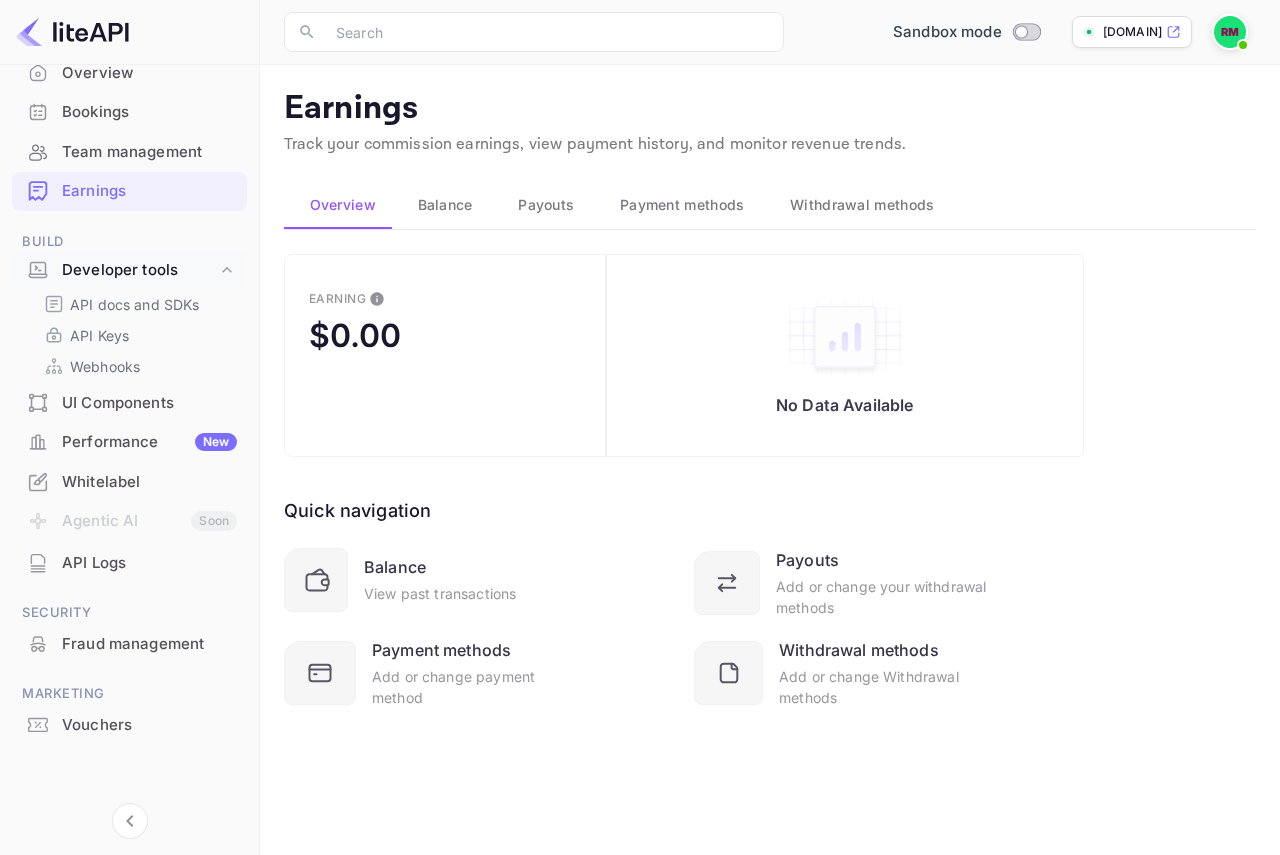 click on "Whitelabel" at bounding box center [129, 482] 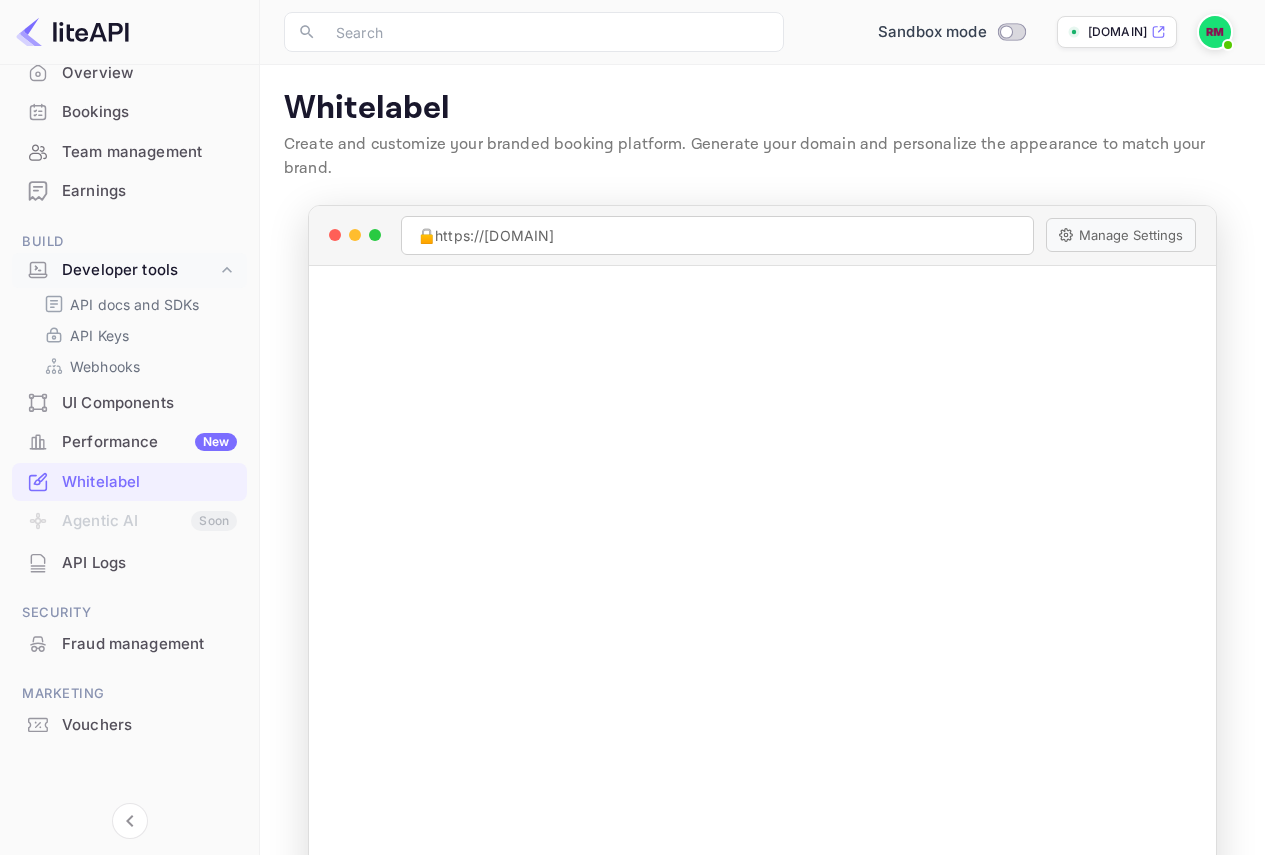 click on "Performance New" at bounding box center (149, 442) 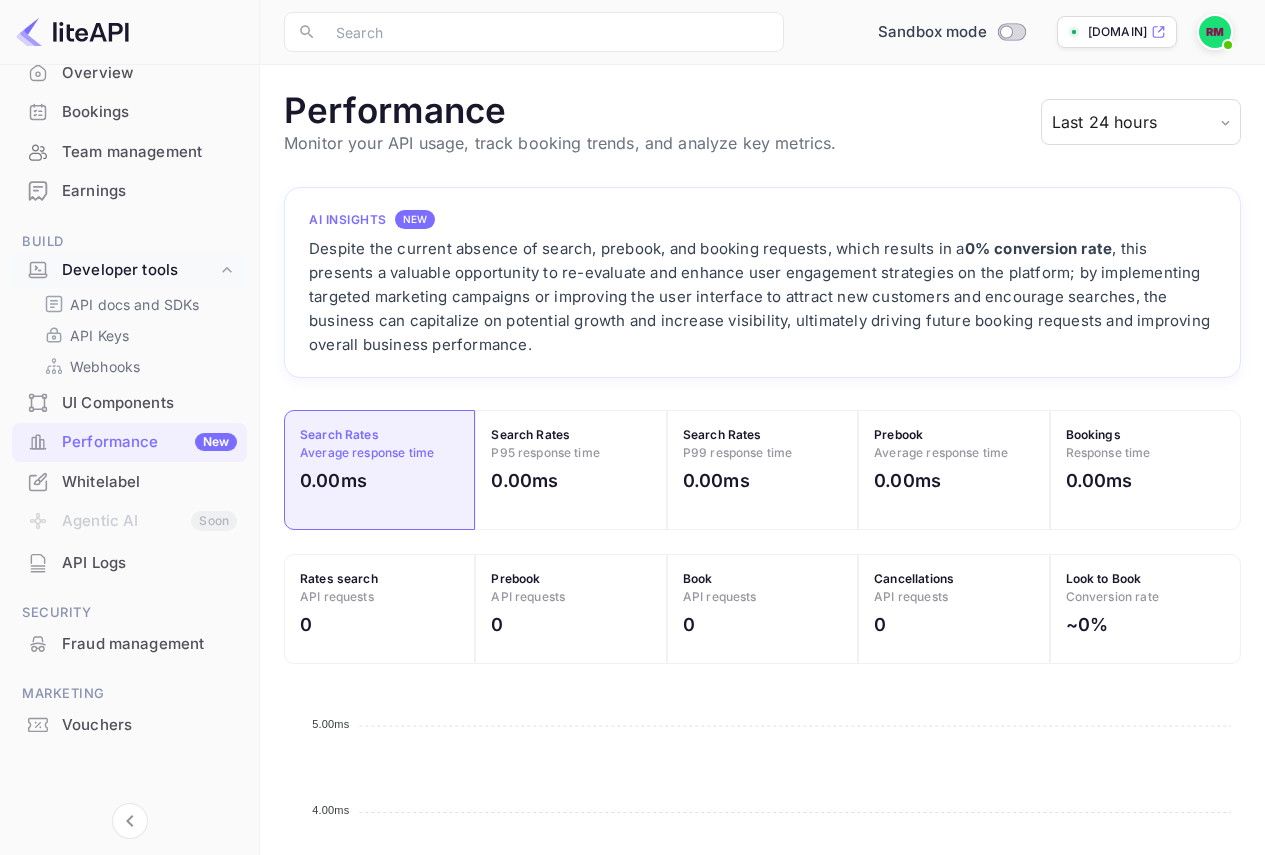 scroll, scrollTop: 16, scrollLeft: 16, axis: both 